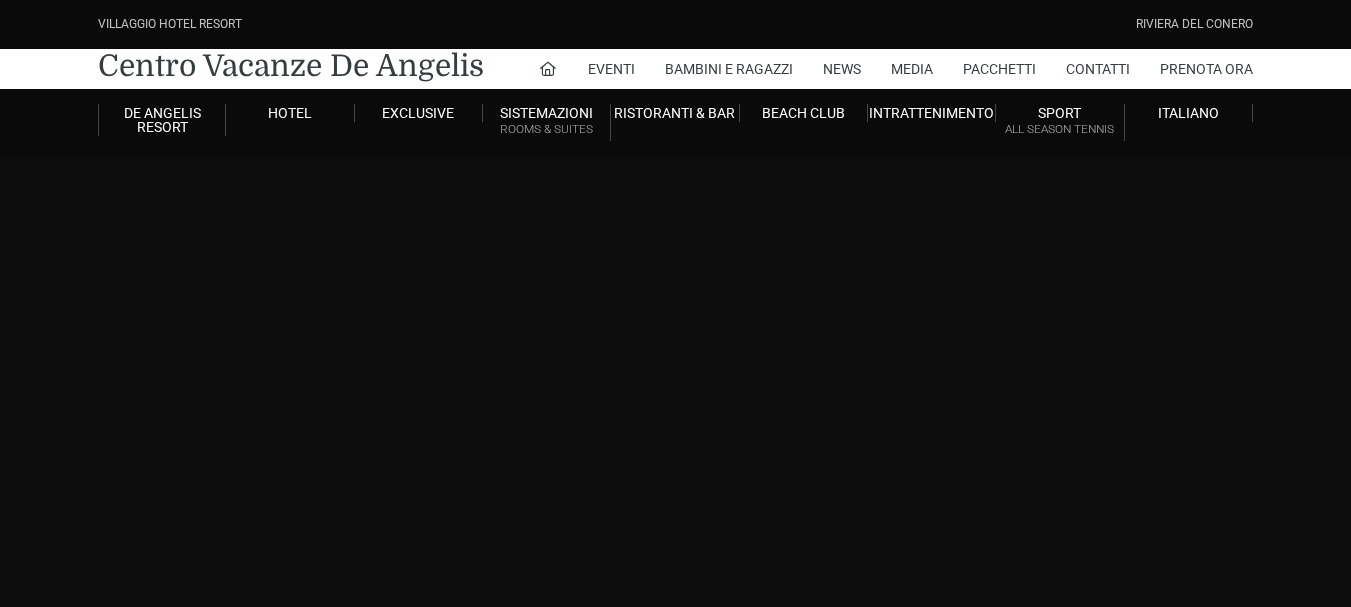 scroll, scrollTop: 0, scrollLeft: 0, axis: both 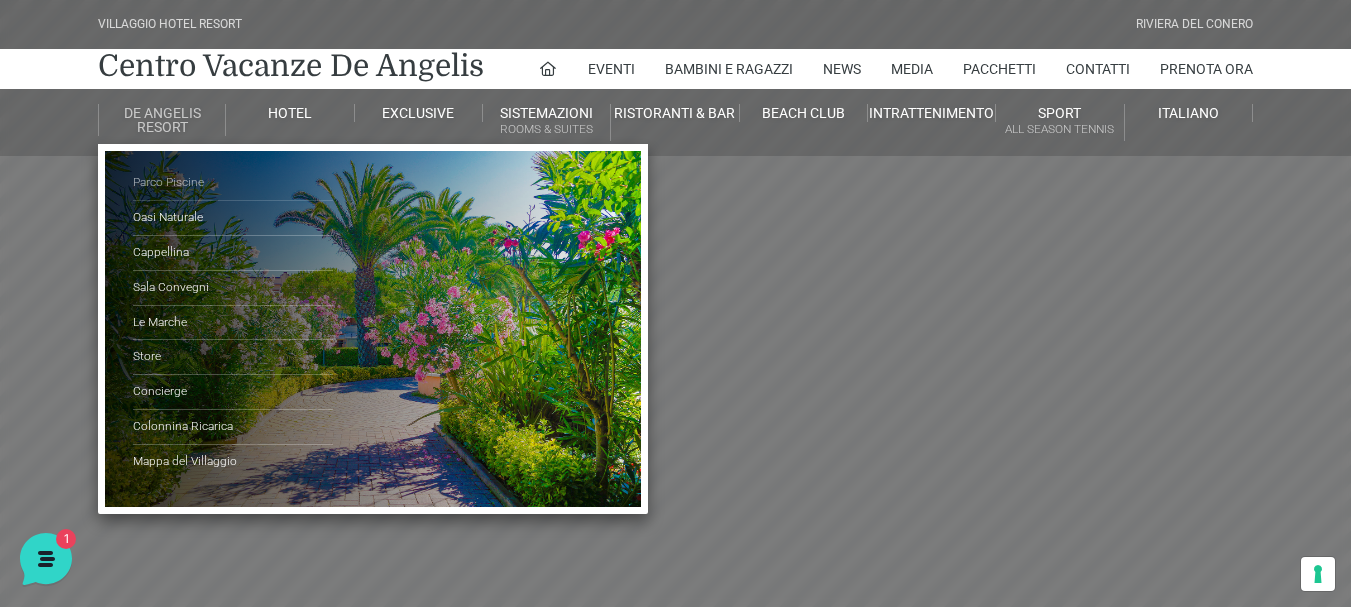 click on "Parco Piscine" at bounding box center [233, 183] 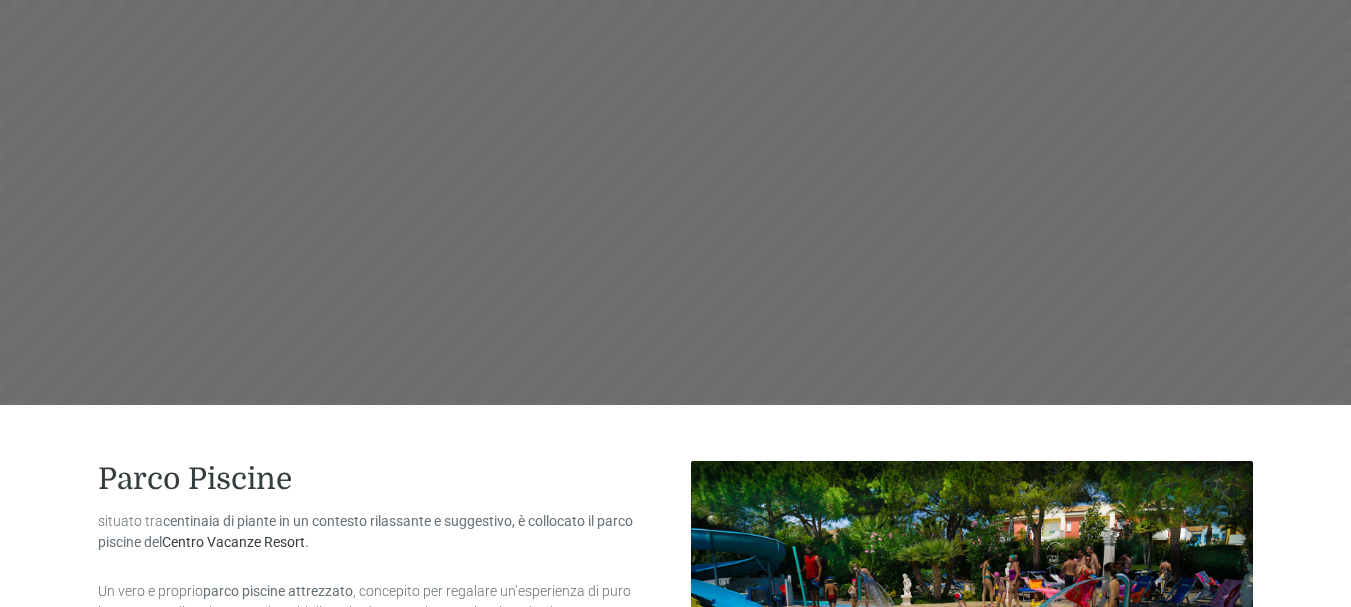scroll, scrollTop: 300, scrollLeft: 0, axis: vertical 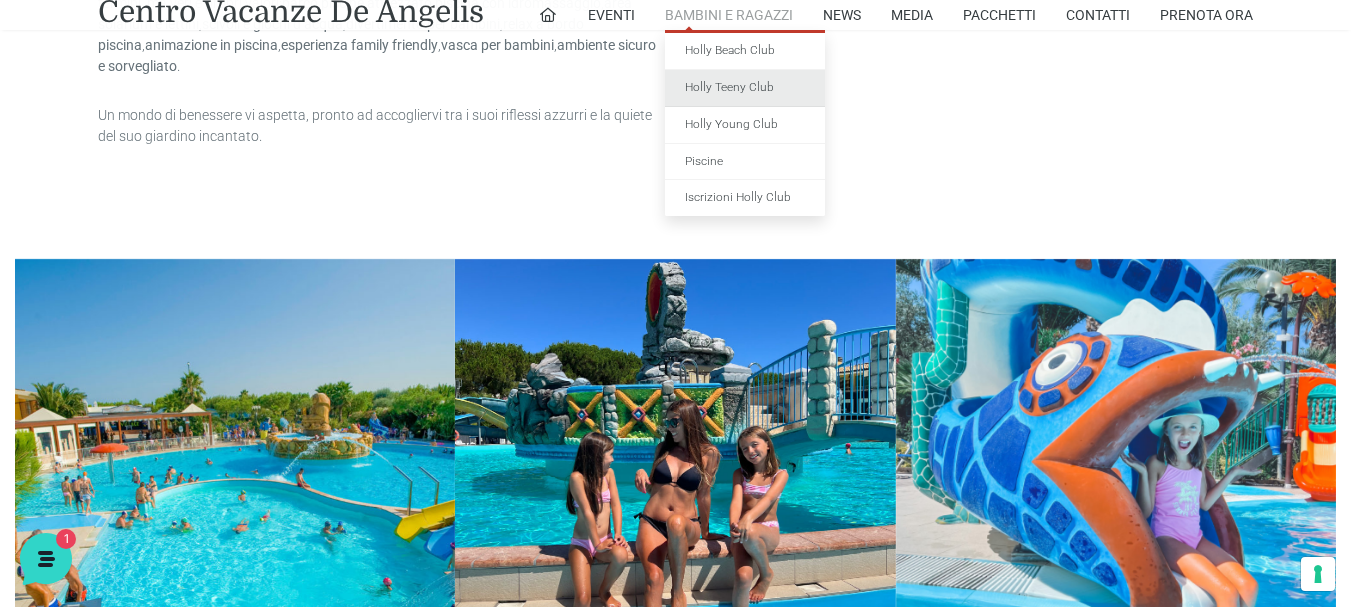 click on "Holly Teeny Club" at bounding box center [745, 88] 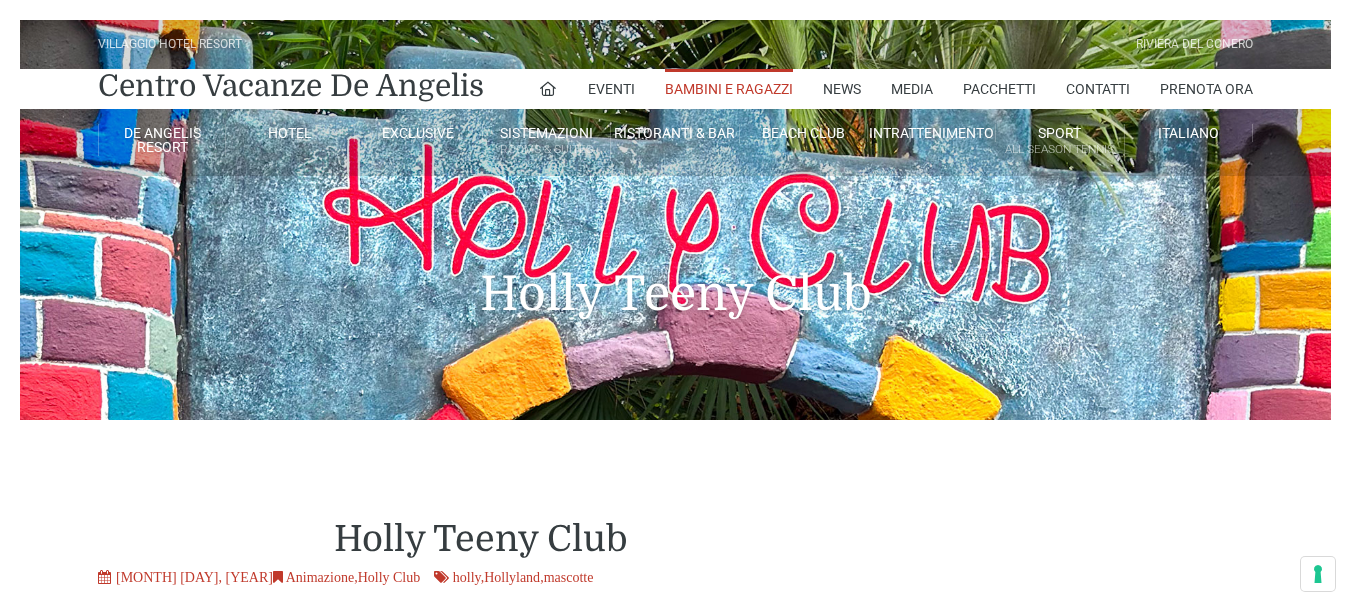 scroll, scrollTop: 0, scrollLeft: 0, axis: both 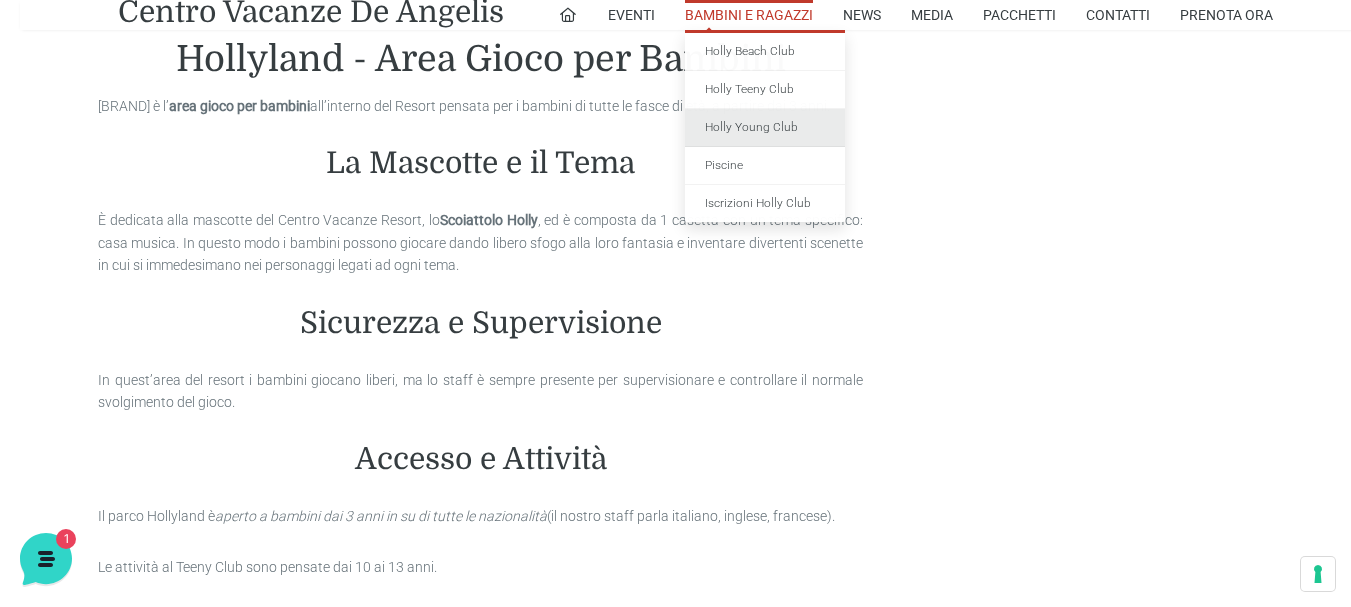 click on "Holly Young Club" at bounding box center [765, 128] 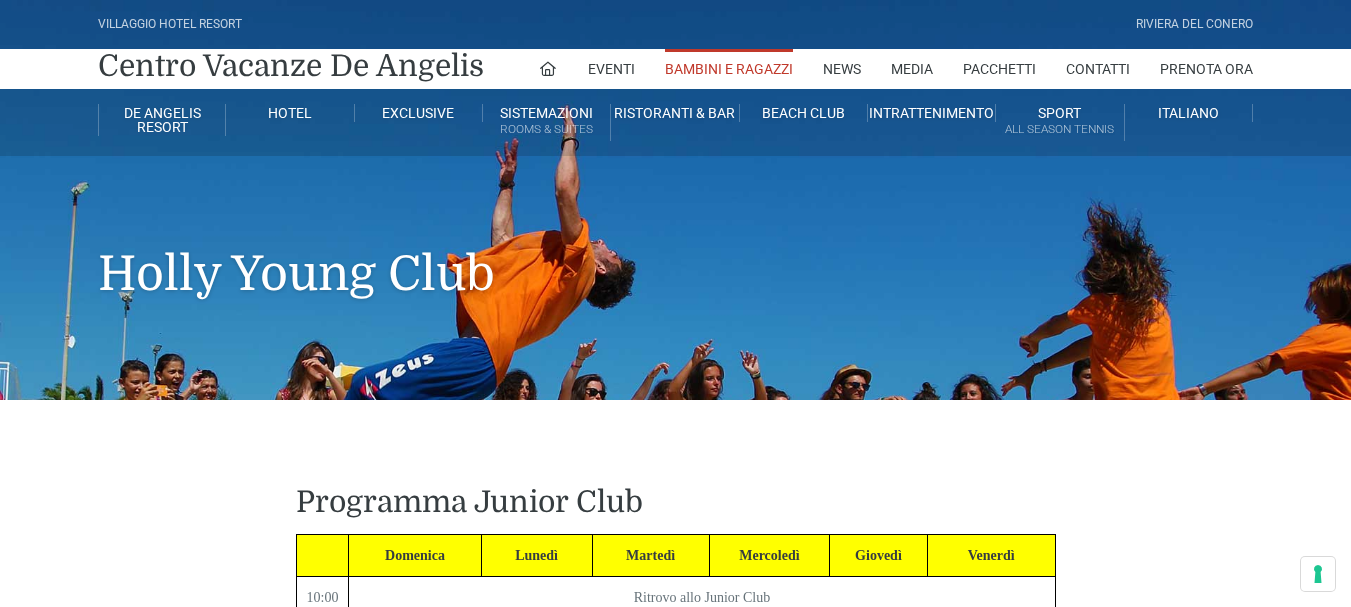 scroll, scrollTop: 300, scrollLeft: 0, axis: vertical 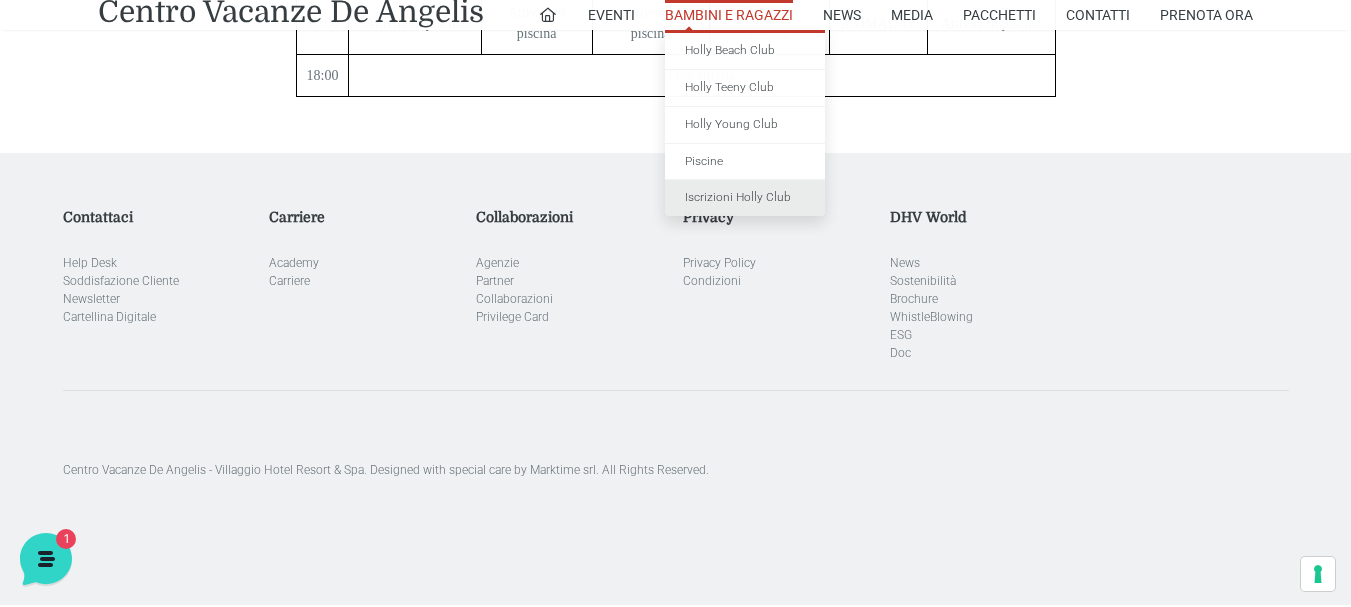 click on "Iscrizioni Holly Club" at bounding box center [745, 198] 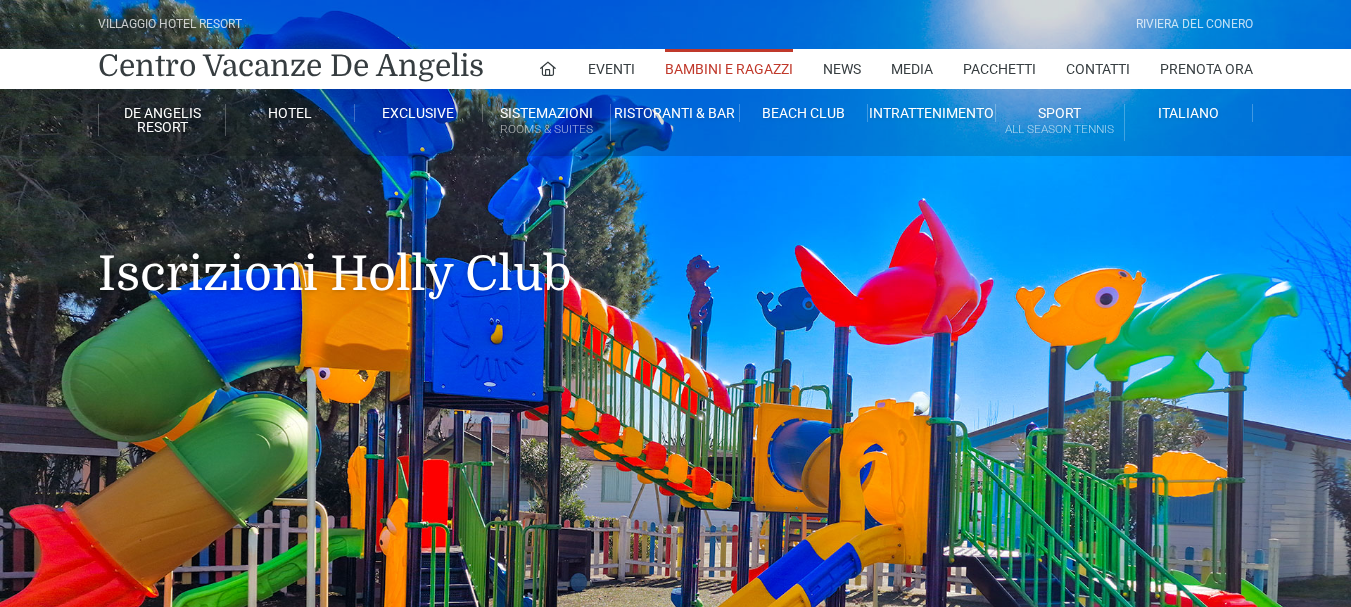 scroll, scrollTop: 900, scrollLeft: 0, axis: vertical 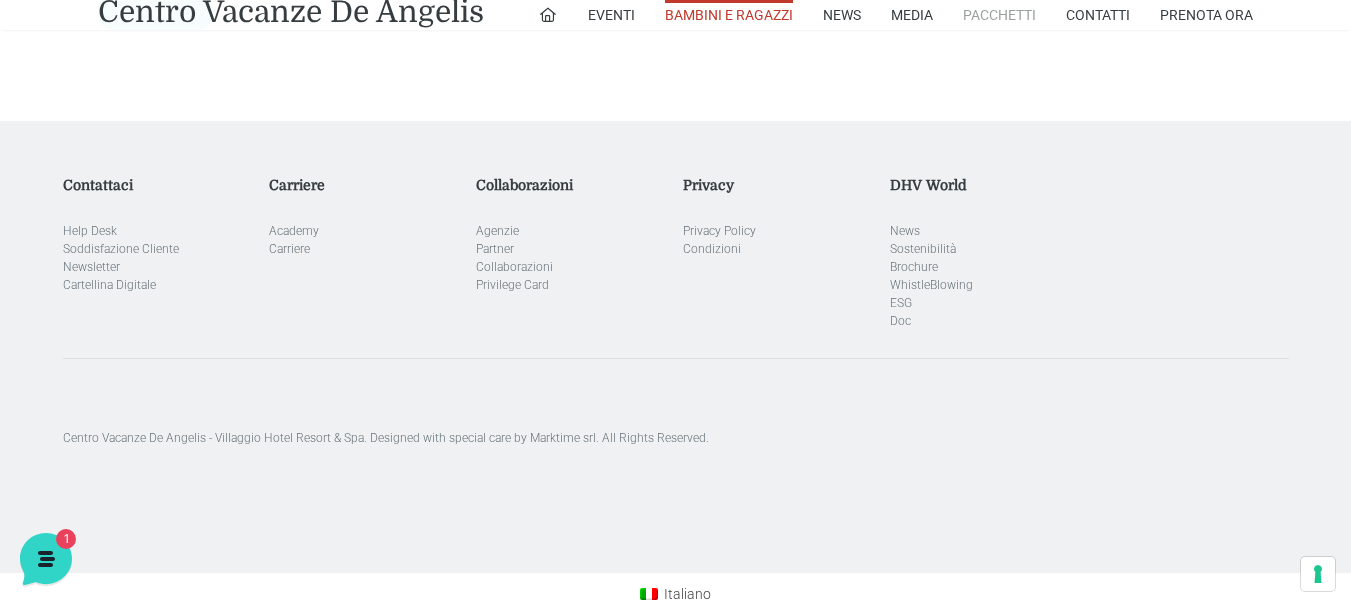 click on "Pacchetti" at bounding box center (999, 15) 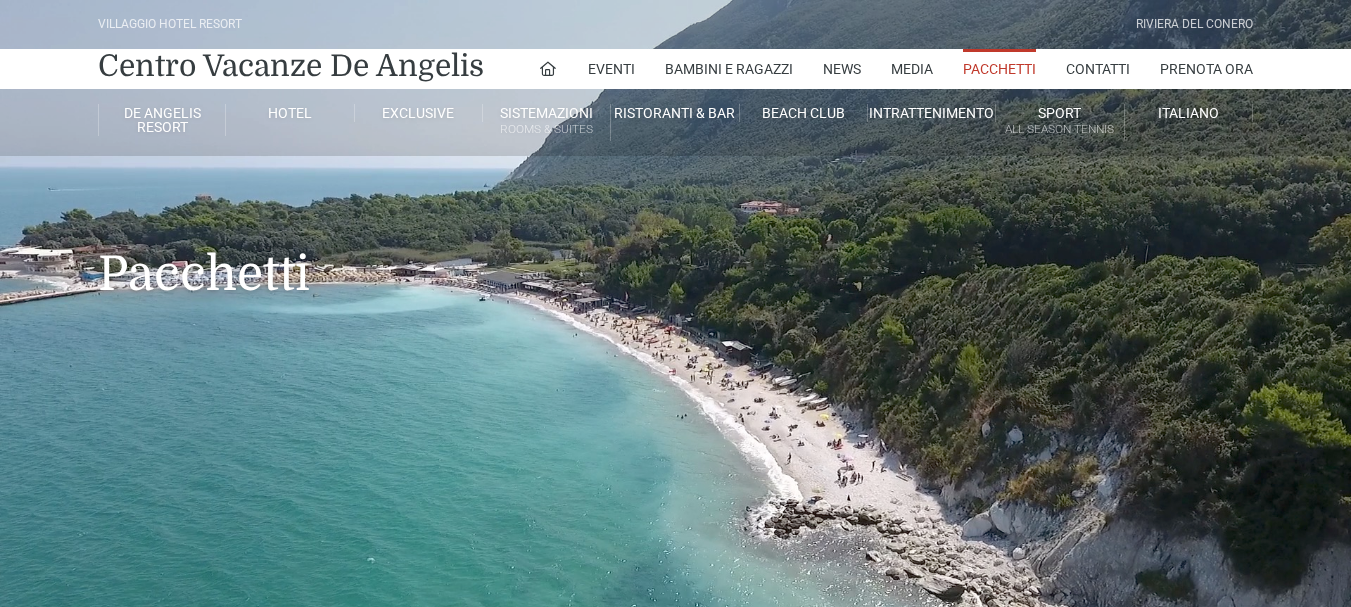 scroll, scrollTop: 0, scrollLeft: 0, axis: both 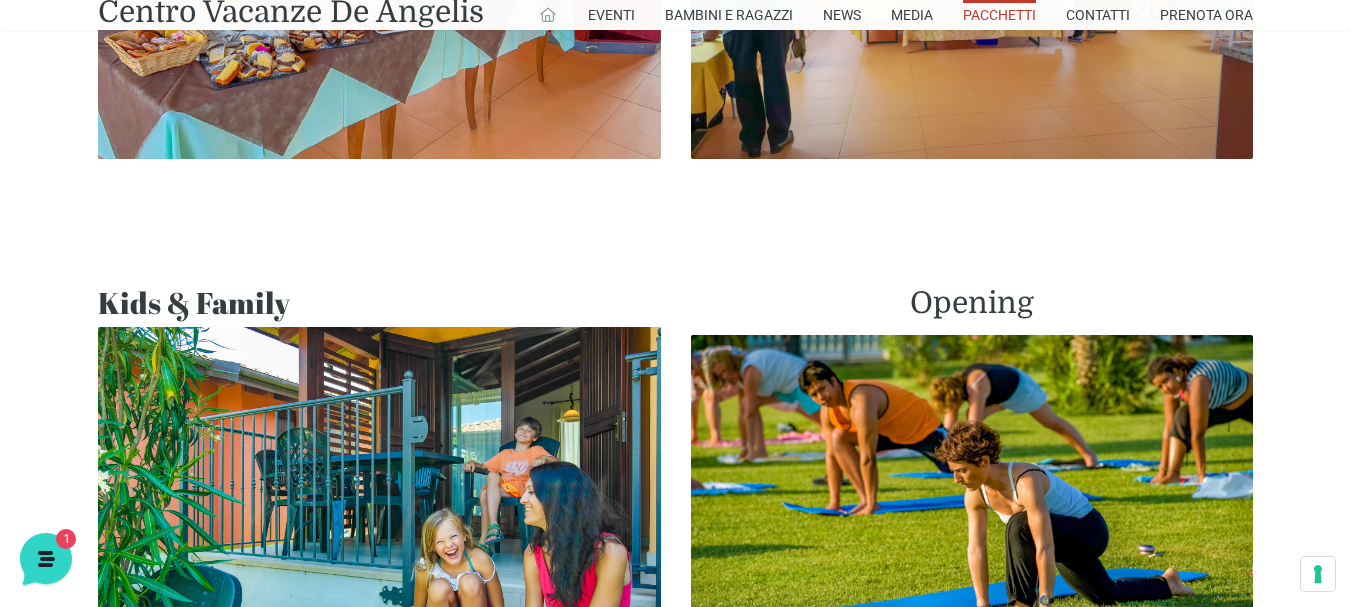 click at bounding box center (548, 15) 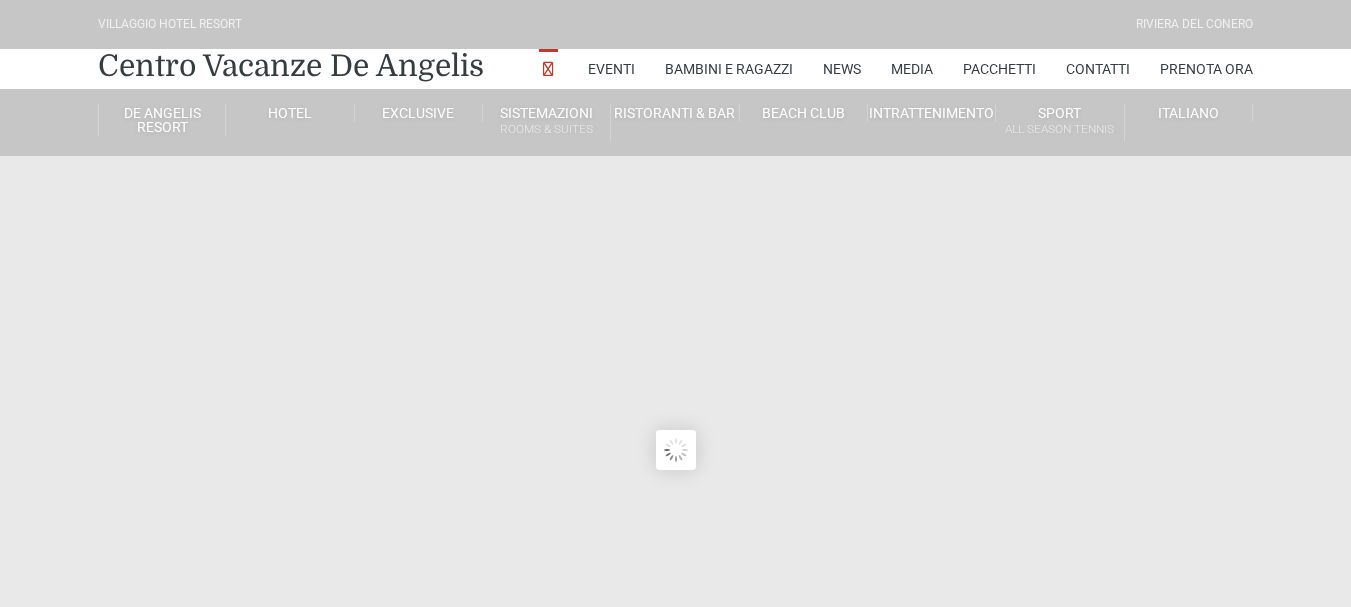 scroll, scrollTop: 0, scrollLeft: 0, axis: both 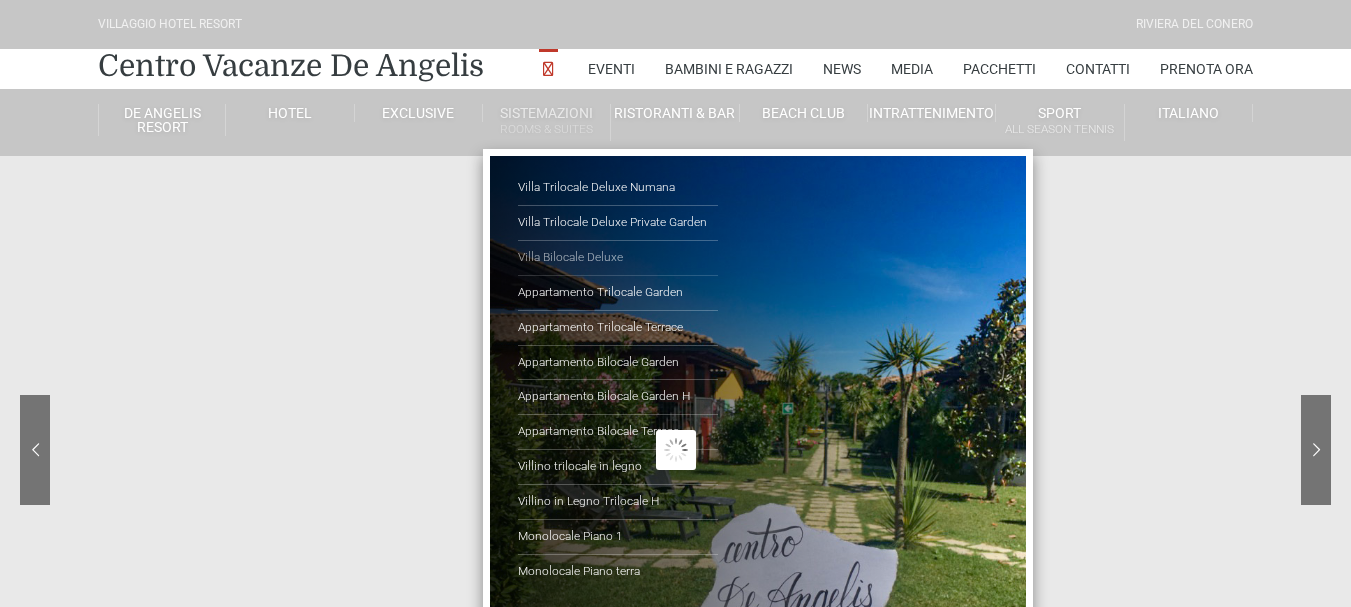 click on "Villa Bilocale Deluxe" at bounding box center [618, 258] 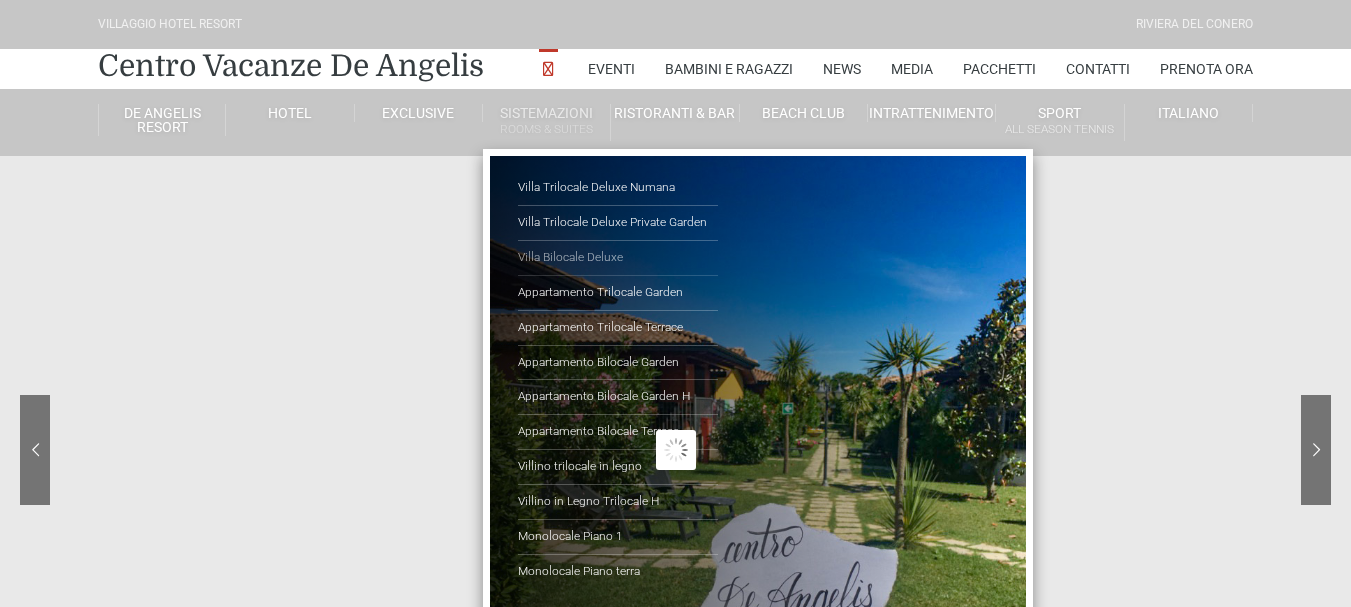 type on "[DATE]" 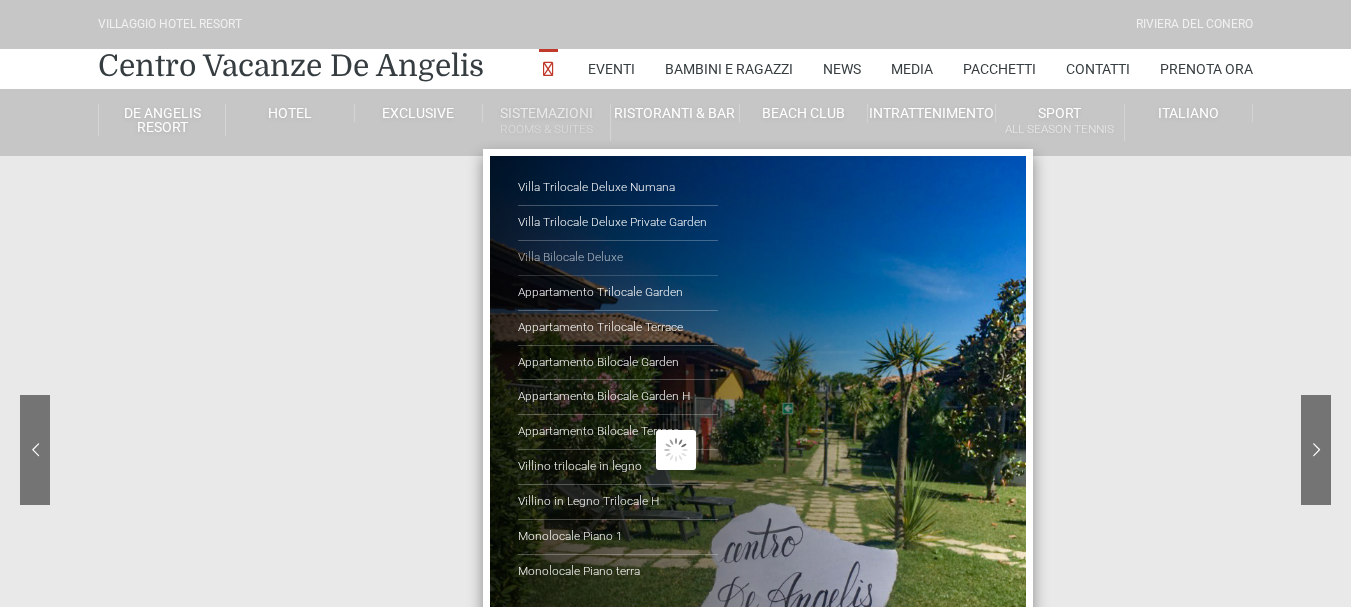 type on "[DATE]" 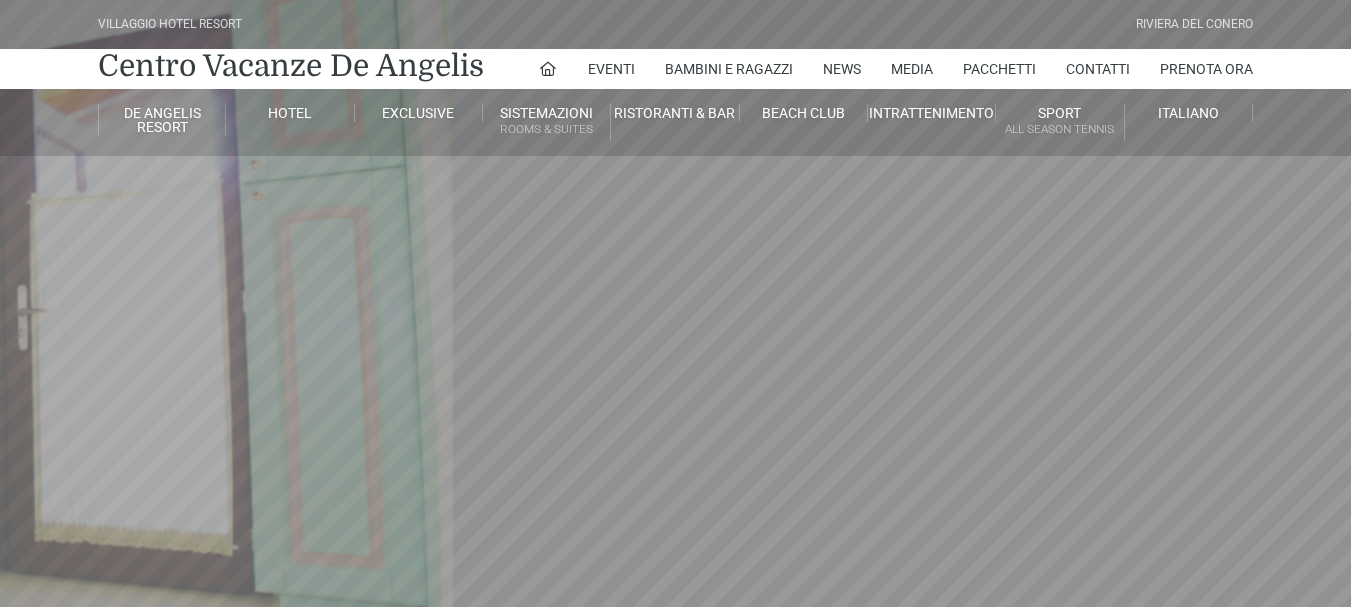 scroll, scrollTop: 0, scrollLeft: 0, axis: both 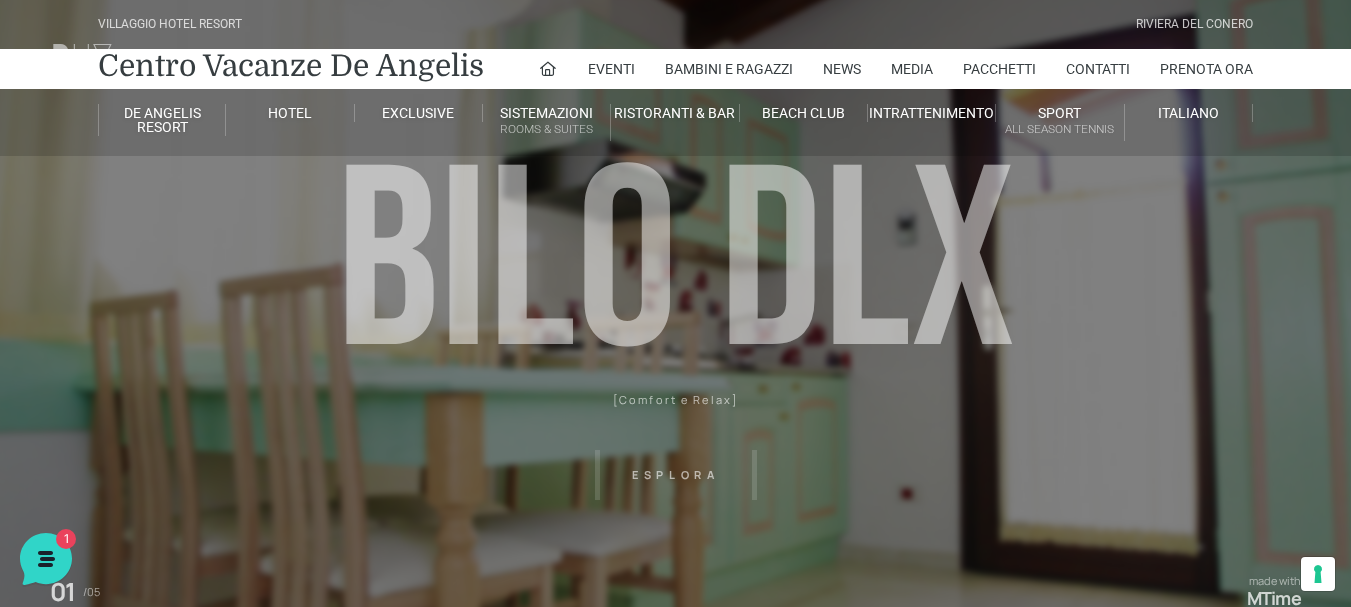 click on "Villaggio Hotel Resort
Riviera Del Conero
Centro Vacanze De Angelis
Eventi
Miss Italia
Cerimonie
Team building
Bambini e Ragazzi
Holly Beach Club
Holly Teeny Club
Holly Young Club
Piscine
Iscrizioni Holly Club
News
Media
Pacchetti
Contatti
Prenota Ora
De Angelis Resort
Parco Piscine
Oasi Naturale
Cappellina
Sala Convegni
Le Marche
Store
Concierge
Colonnina Ricarica
Mappa del Villaggio
Hotel
Suite Prestige
Camera Prestige
Camera Suite H
Sala Meeting
Exclusive
Villa Luxury
Dimora Padronale
Villa 601 Alpine
Villa Classic
Bilocale Garden Gold
Sistemazioni Rooms & Suites
Villa Trilocale Deluxe Numana
Villa Trilocale Deluxe Private Garden
Villa Bilocale Deluxe
Appartamento Trilocale Garden" at bounding box center [675, 450] 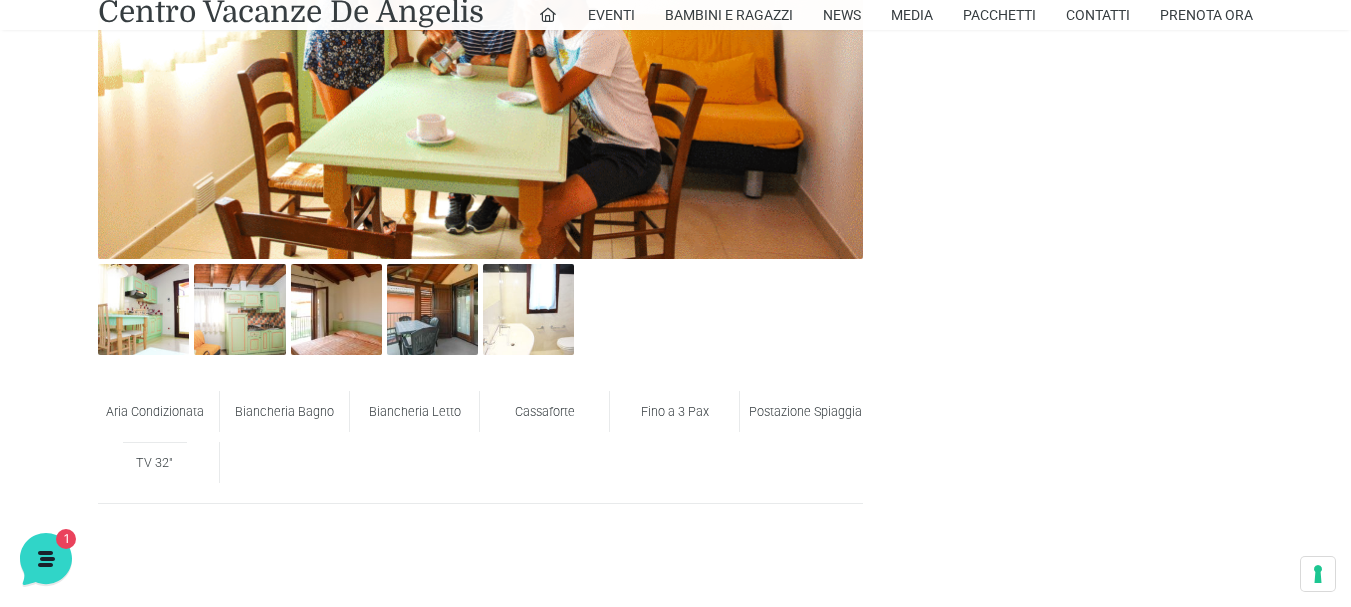 scroll, scrollTop: 1000, scrollLeft: 0, axis: vertical 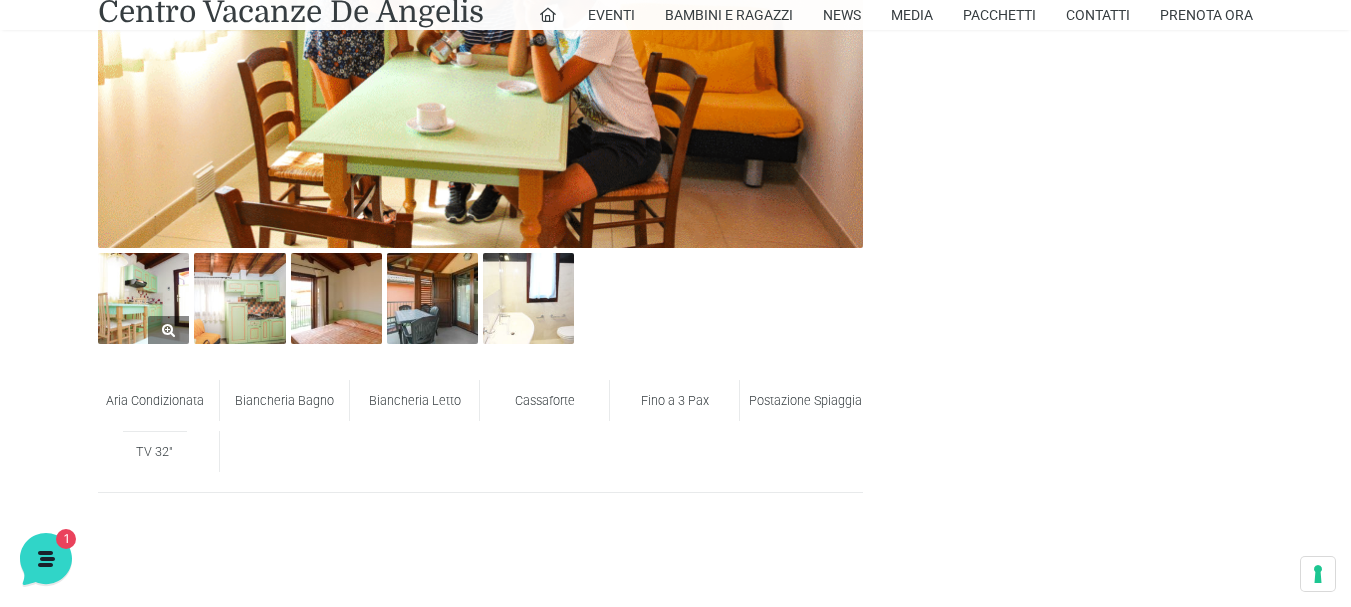 click at bounding box center [143, 298] 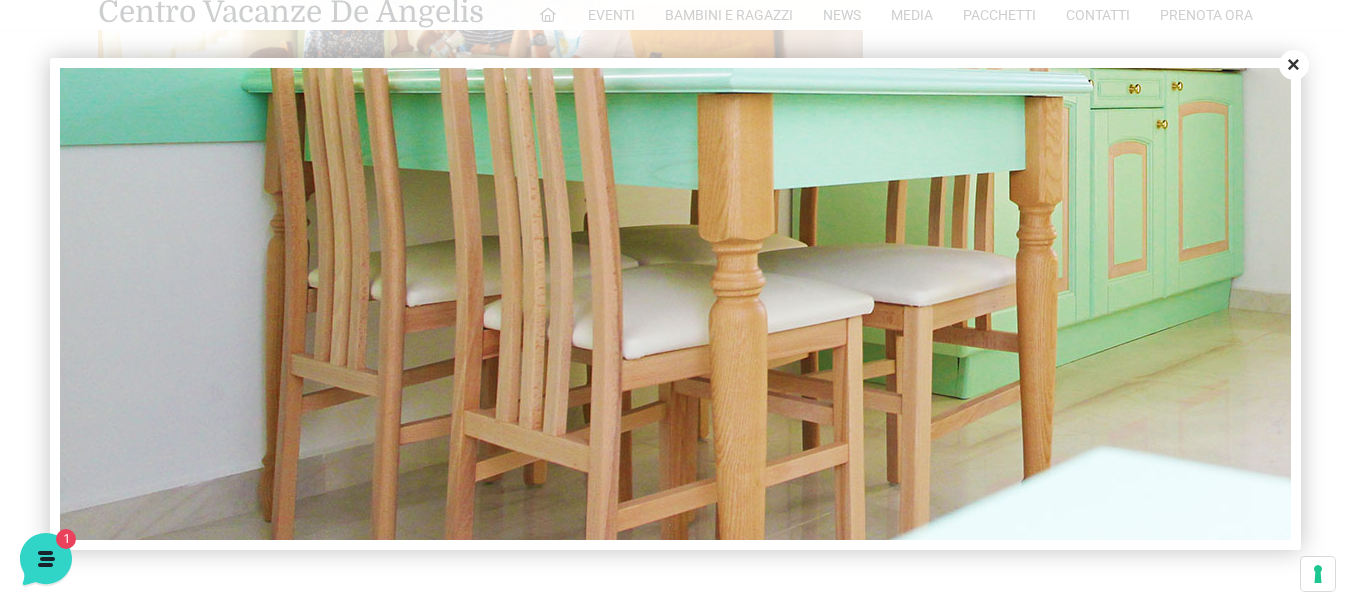 scroll, scrollTop: 623, scrollLeft: 0, axis: vertical 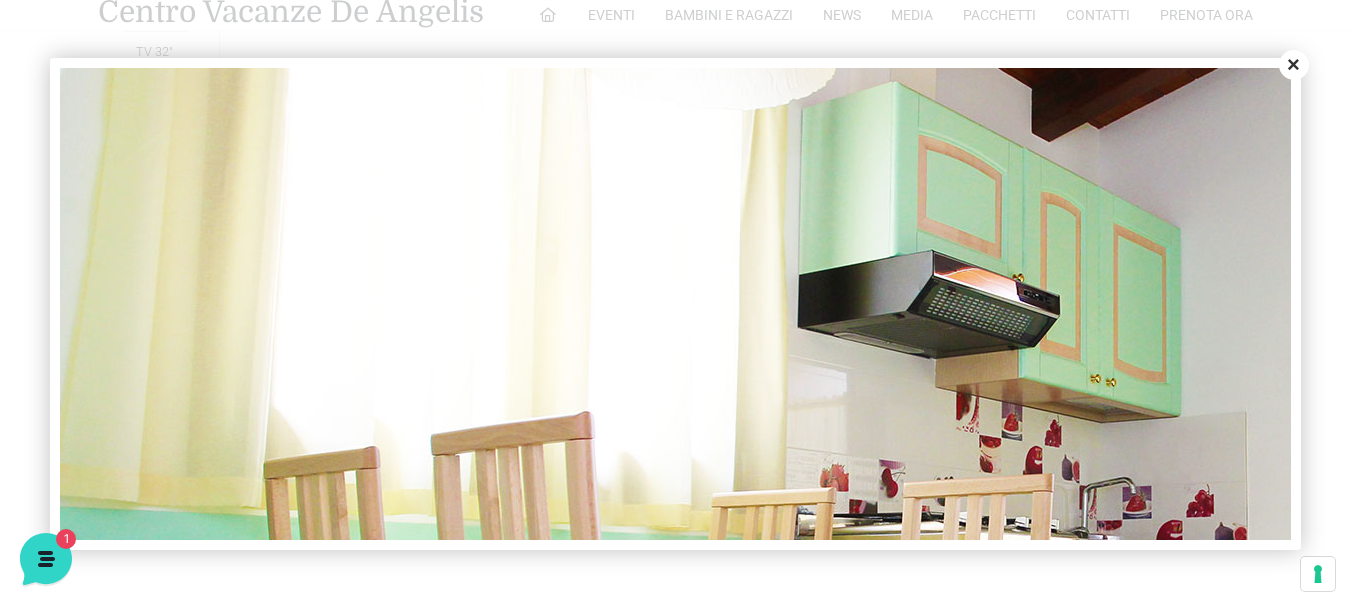 click on "Close" at bounding box center (1294, 65) 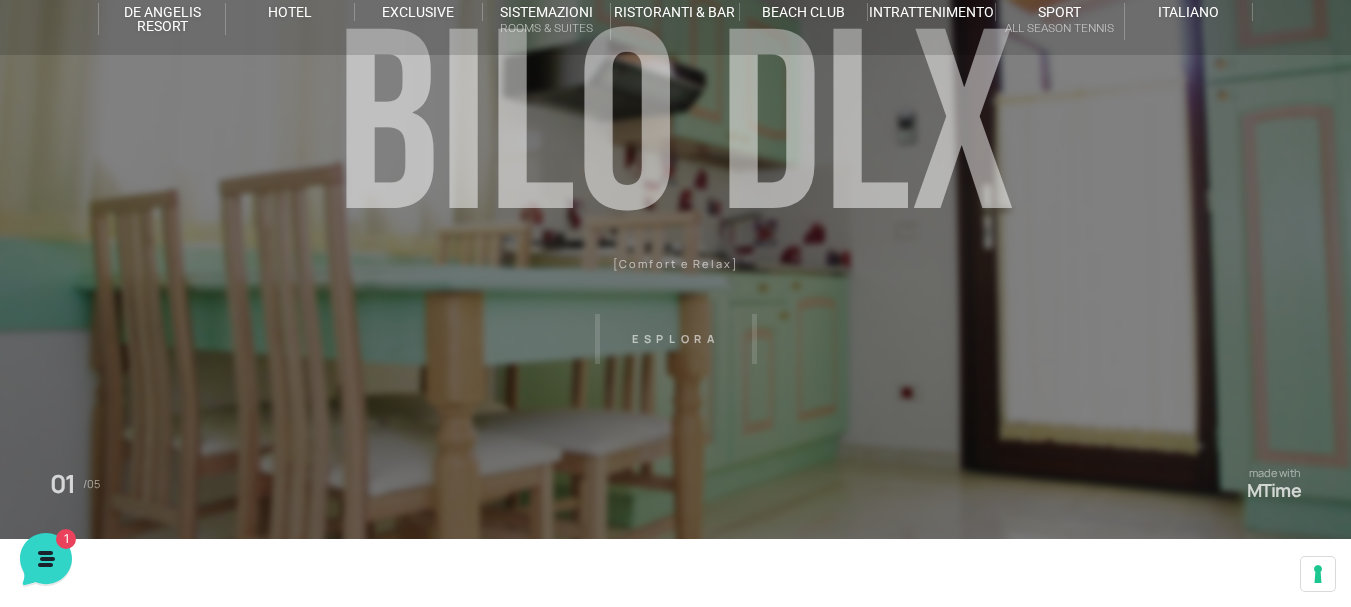 scroll, scrollTop: 100, scrollLeft: 0, axis: vertical 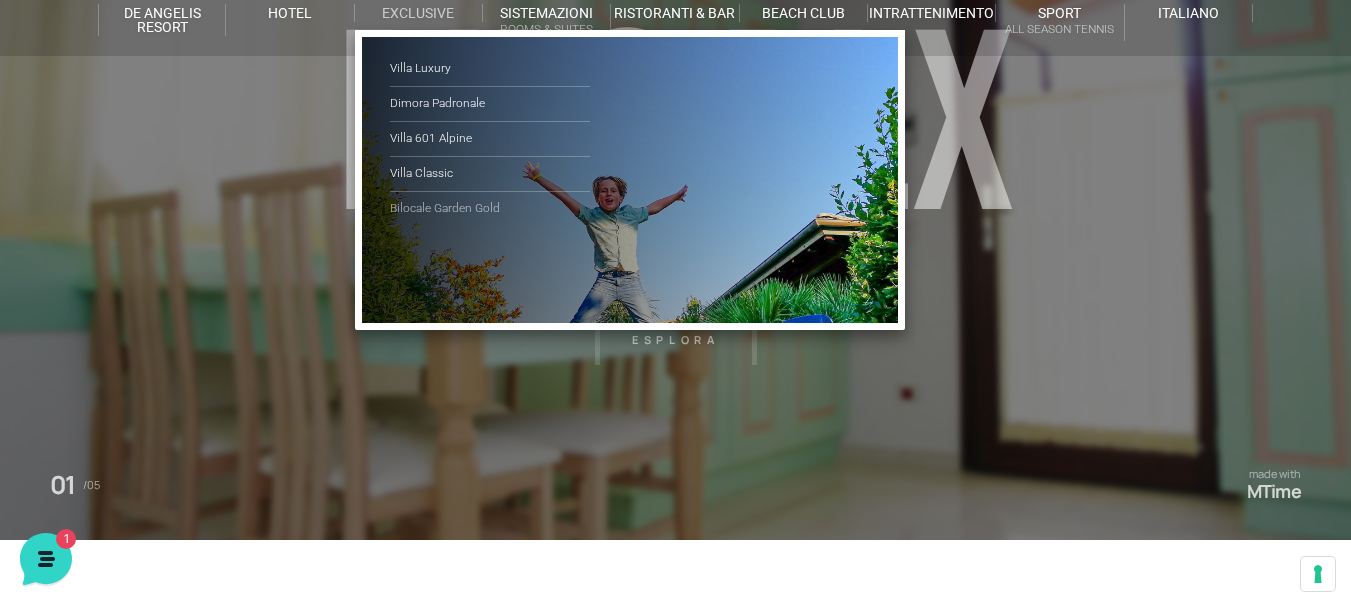click on "Bilocale Garden Gold" at bounding box center [490, 209] 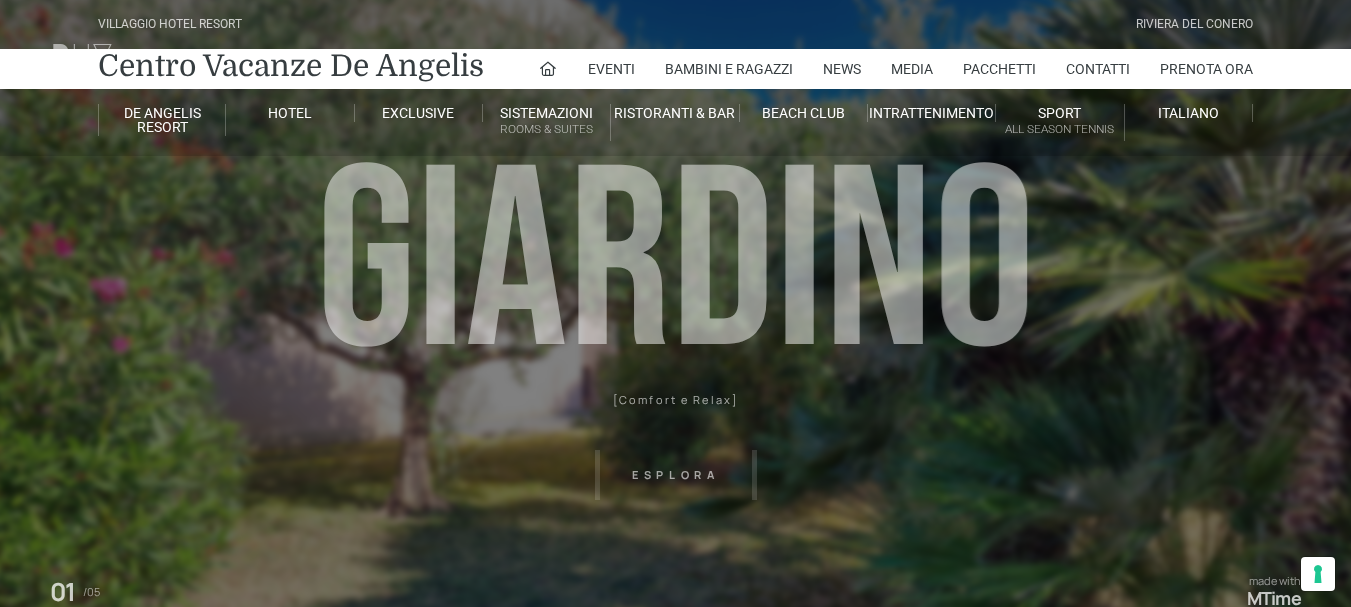 scroll, scrollTop: 0, scrollLeft: 0, axis: both 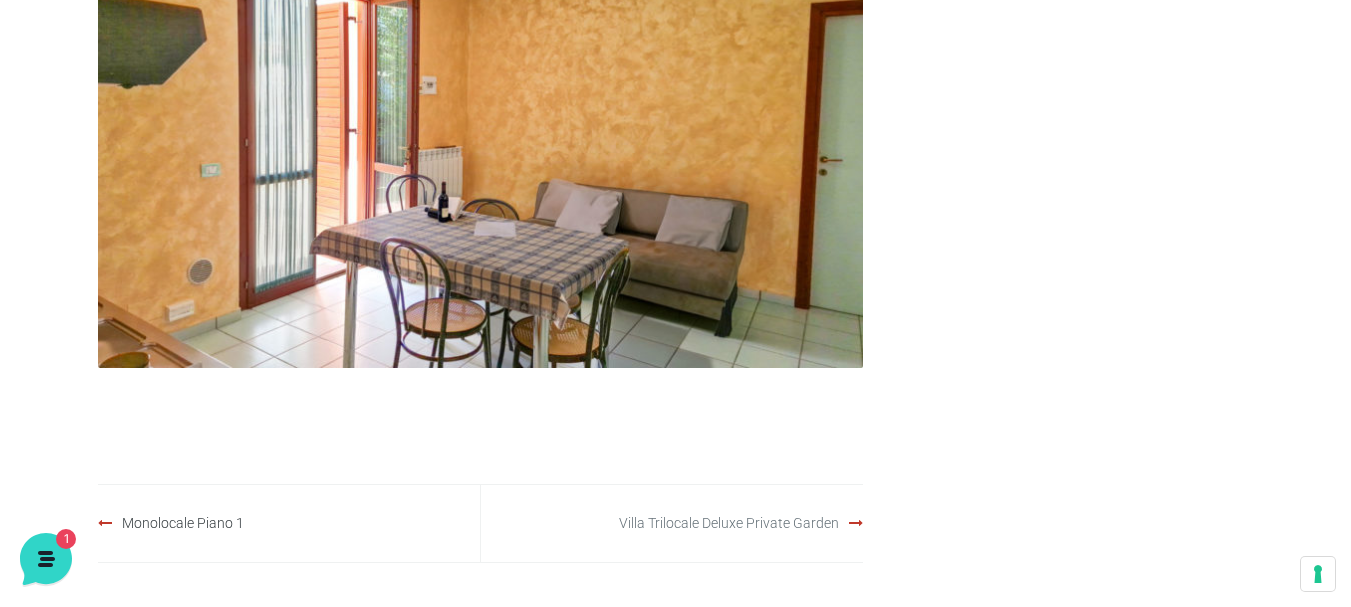click on "Villa Trilocale Deluxe Private Garden" at bounding box center [729, 523] 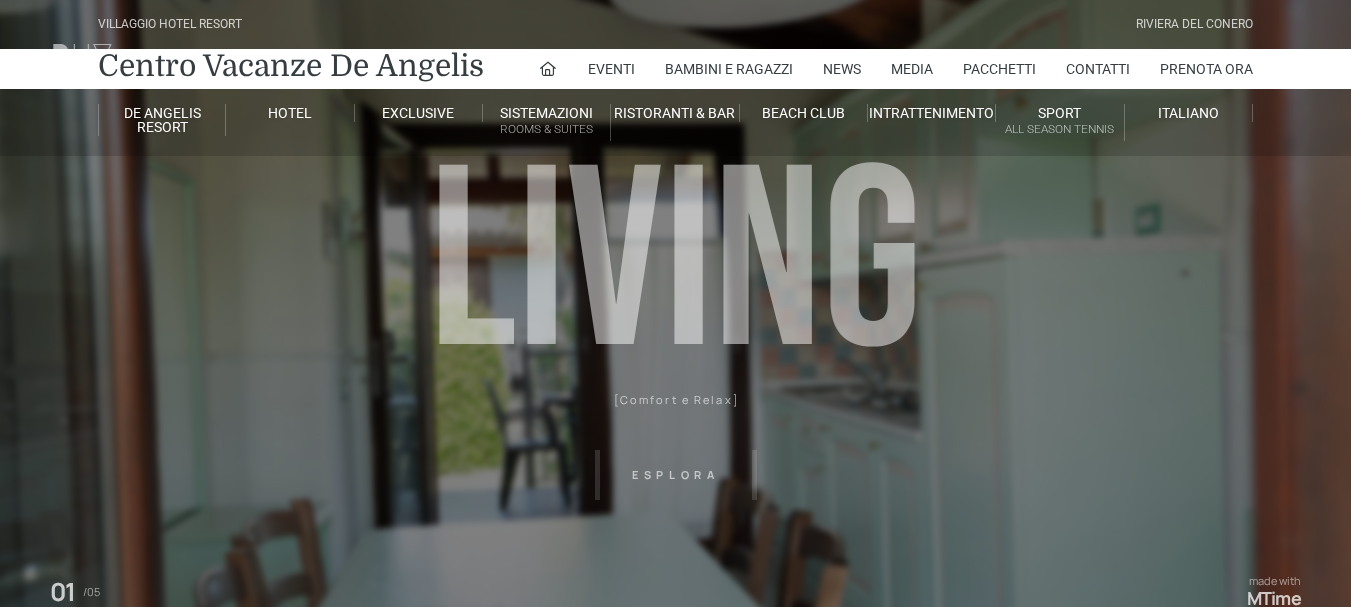 scroll, scrollTop: 0, scrollLeft: 0, axis: both 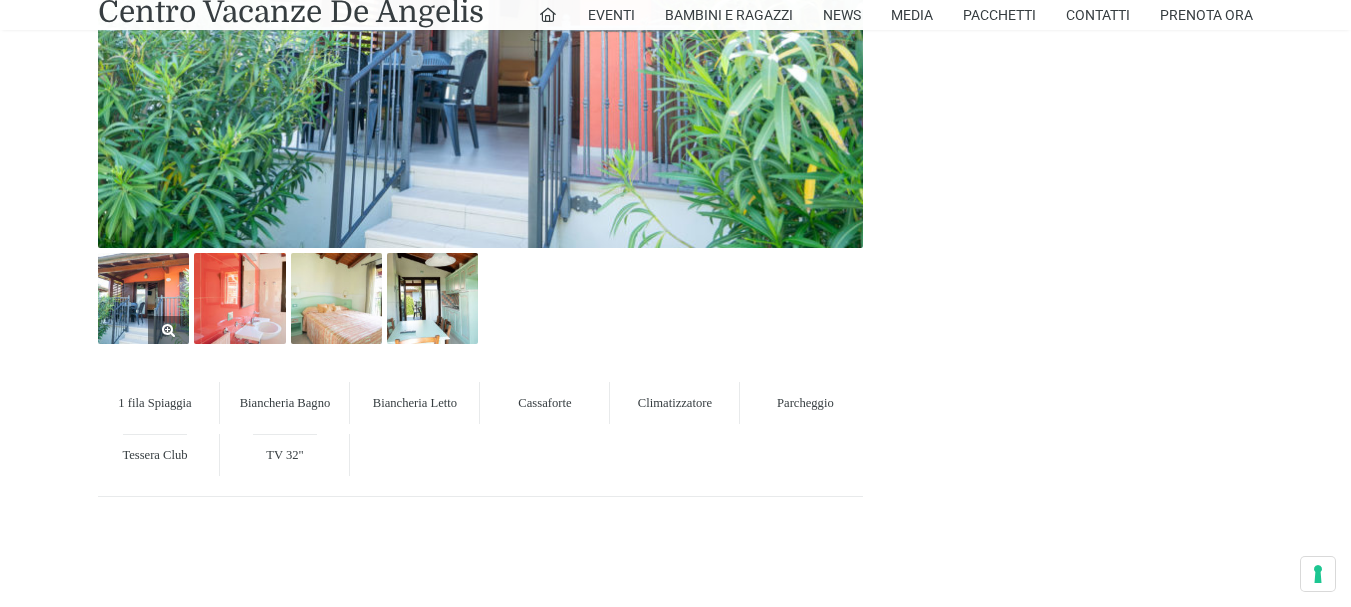 click at bounding box center (143, 298) 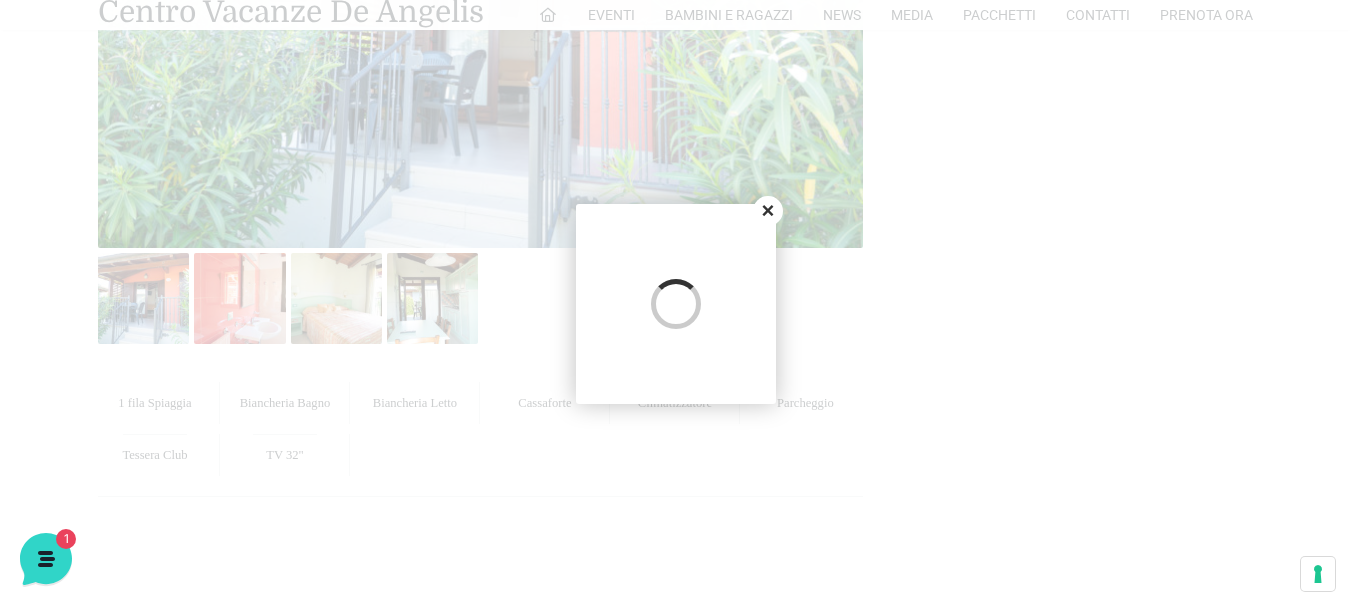 scroll, scrollTop: 0, scrollLeft: 0, axis: both 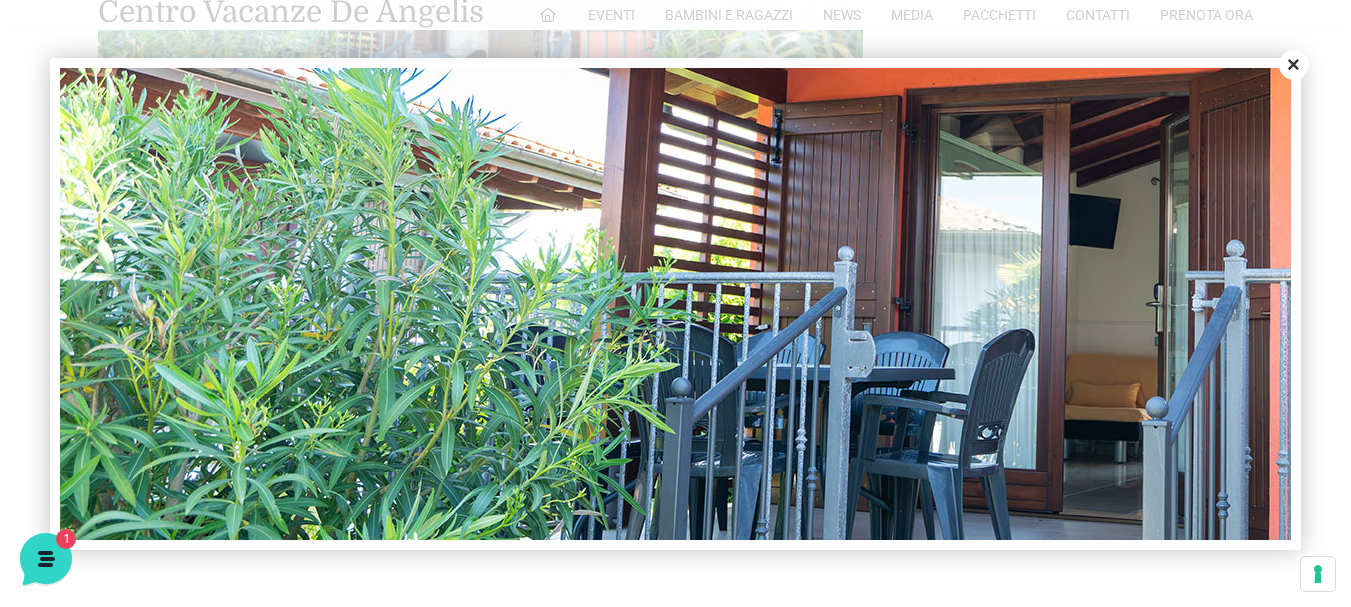 click on "Close" at bounding box center [1294, 65] 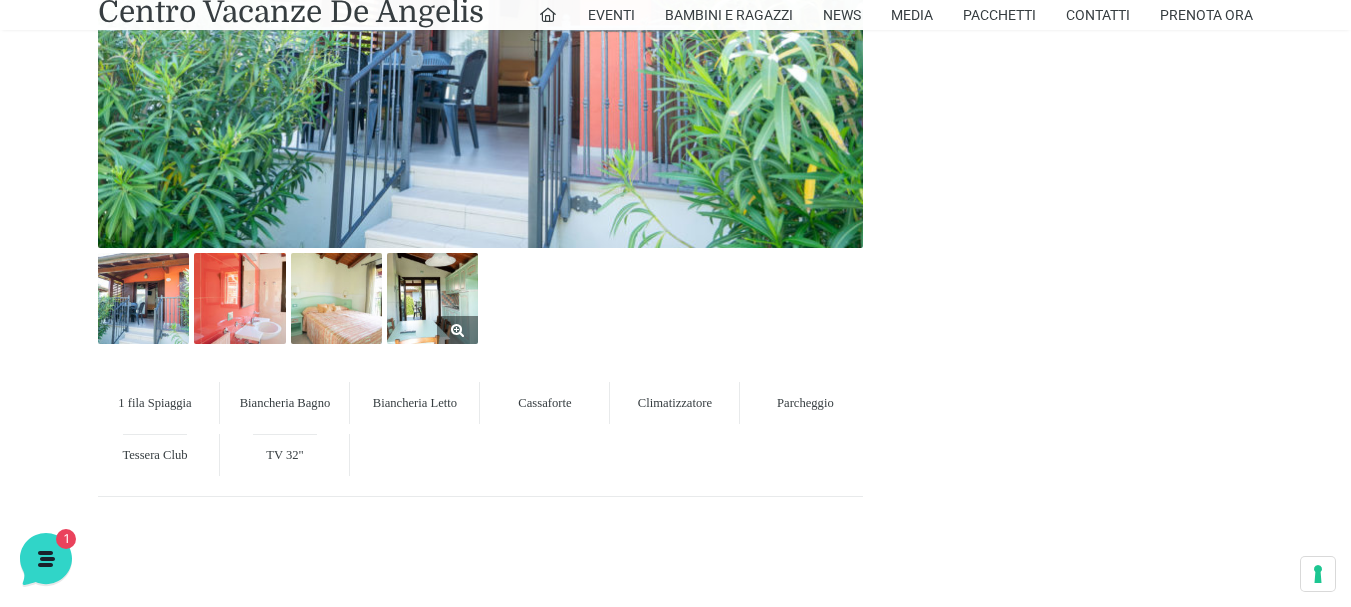 click at bounding box center [432, 298] 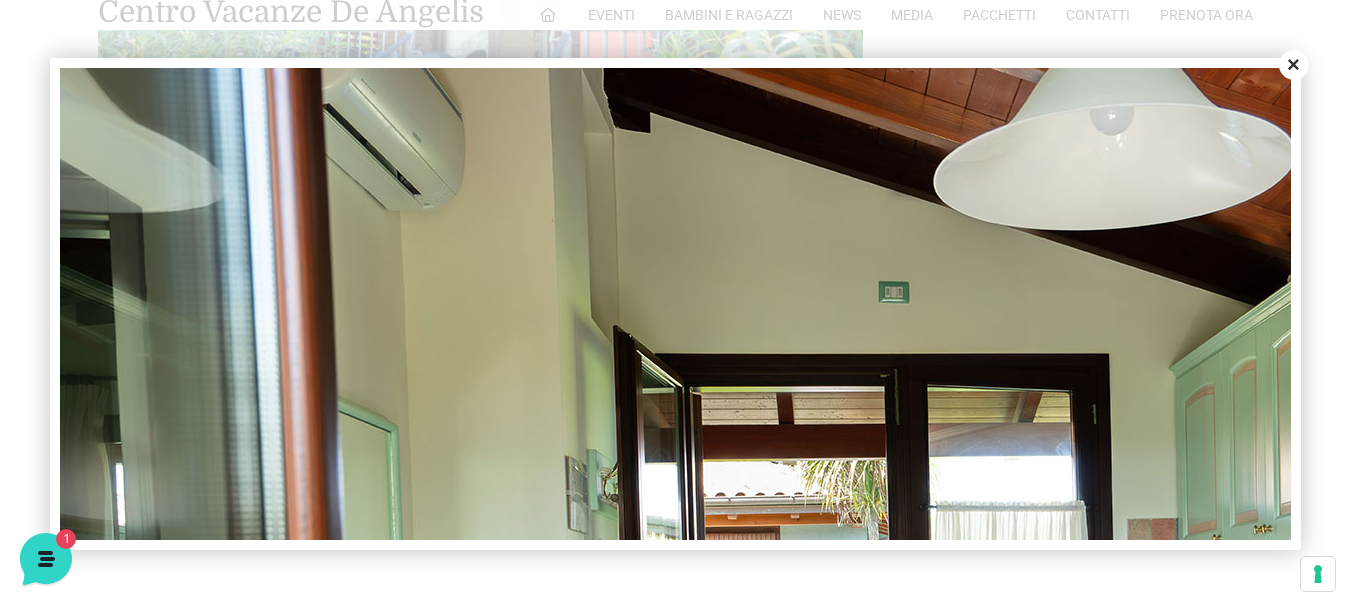 scroll, scrollTop: 0, scrollLeft: 0, axis: both 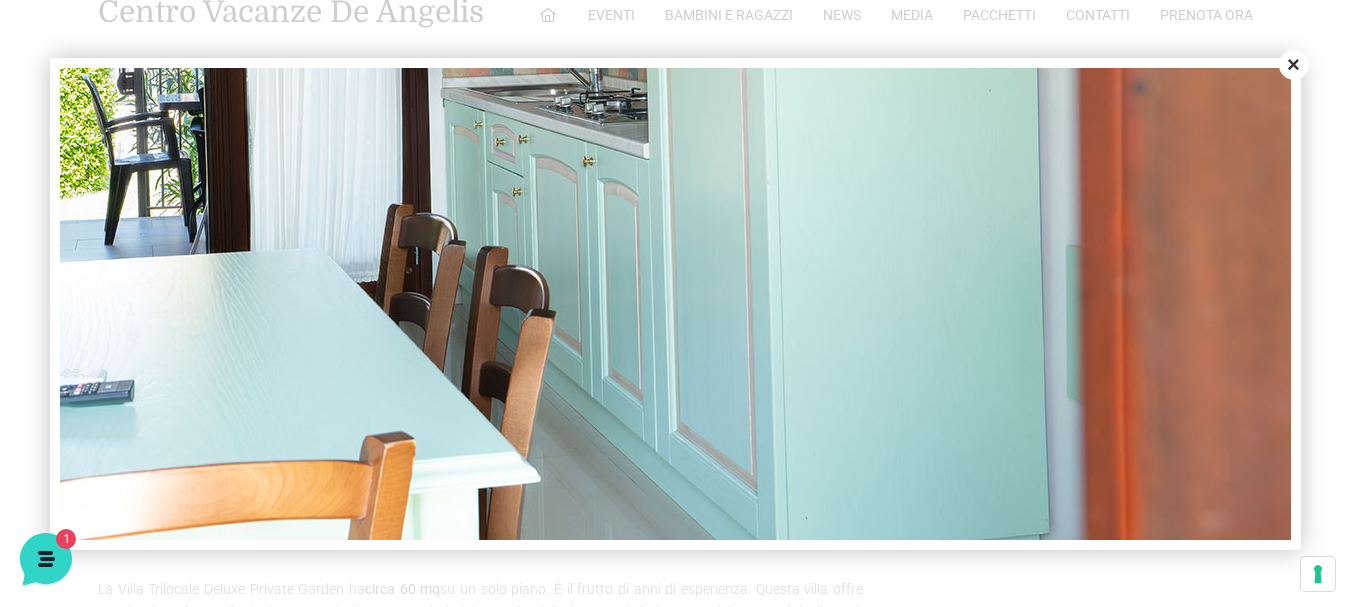 click on "Close" at bounding box center [1294, 65] 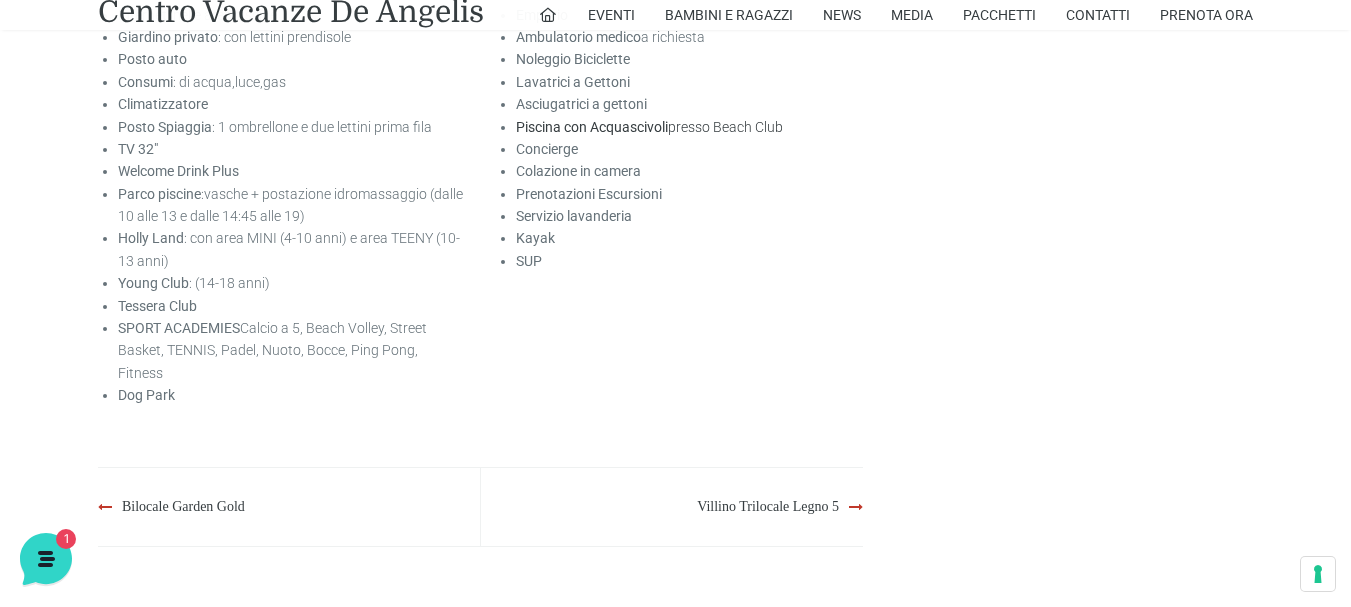 scroll, scrollTop: 3200, scrollLeft: 0, axis: vertical 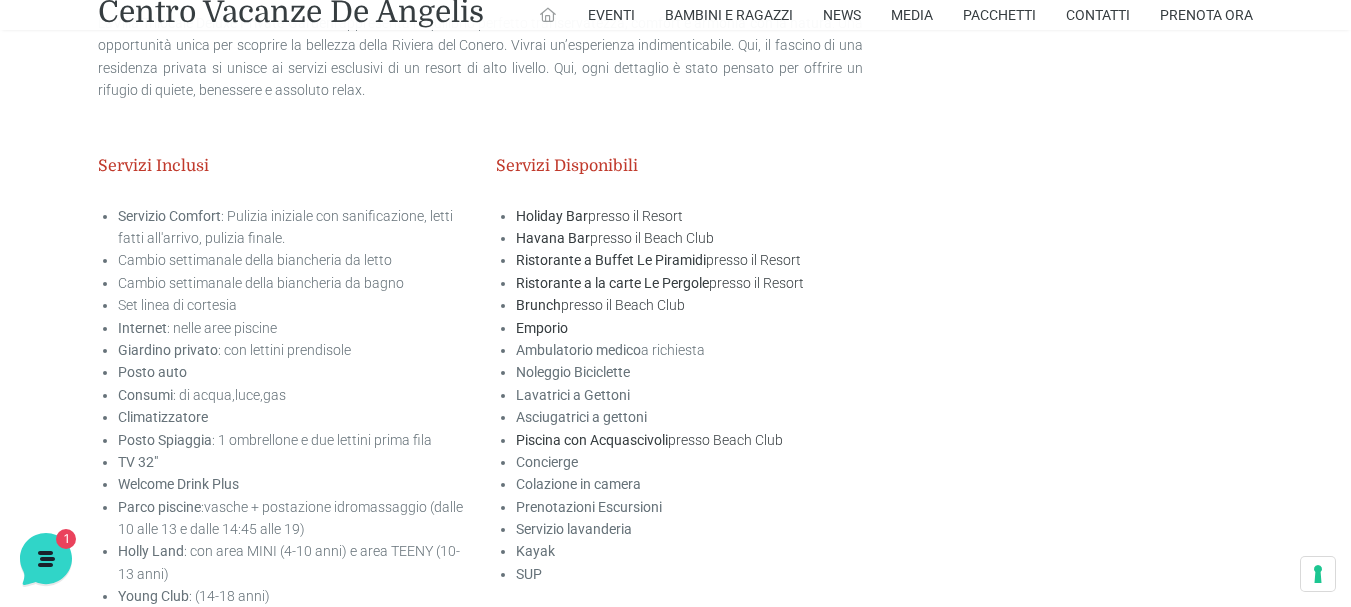 click at bounding box center (548, 15) 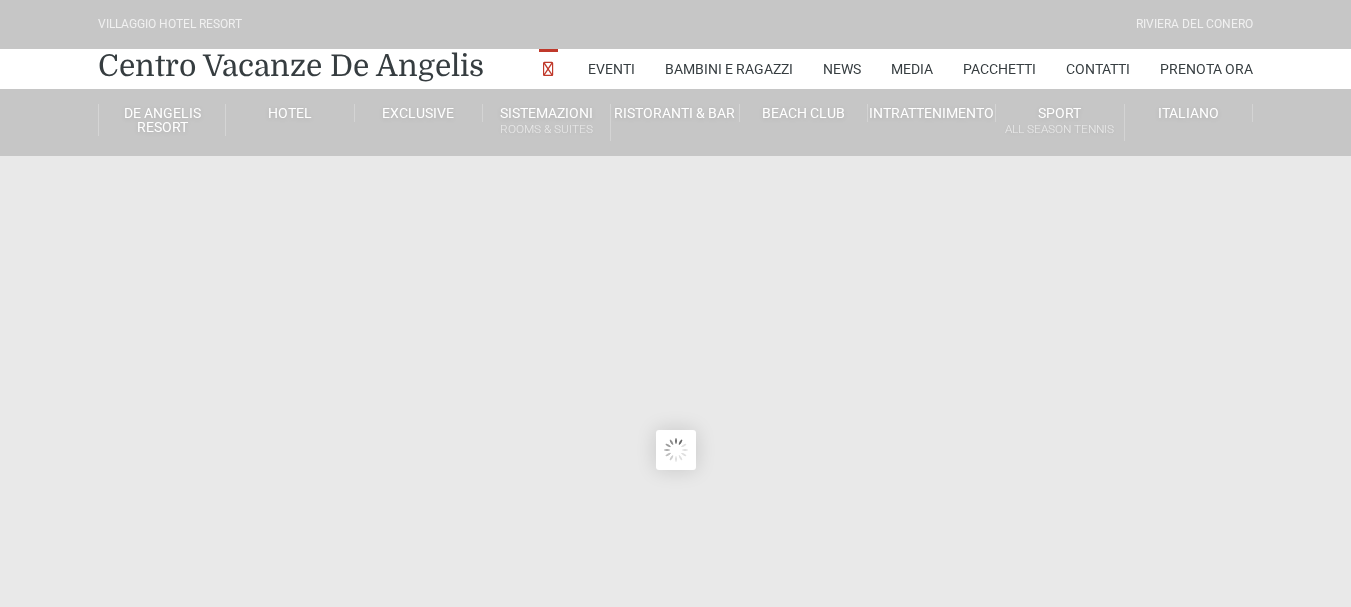 scroll, scrollTop: 0, scrollLeft: 0, axis: both 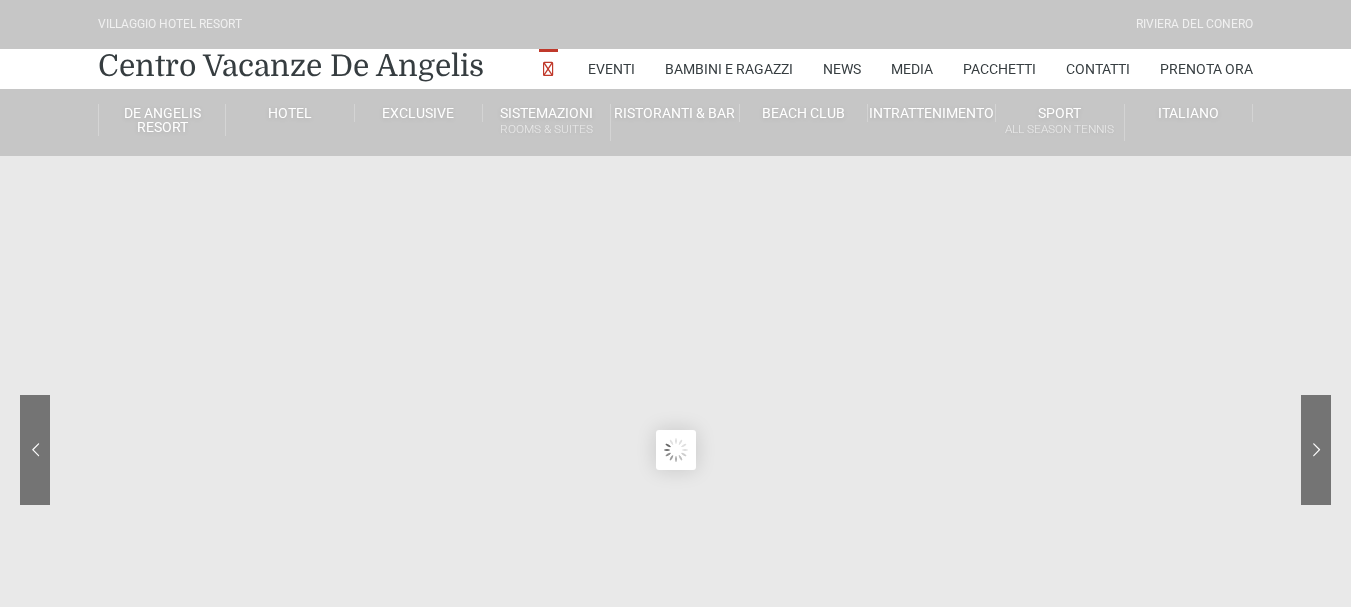 type on "23/08/2025" 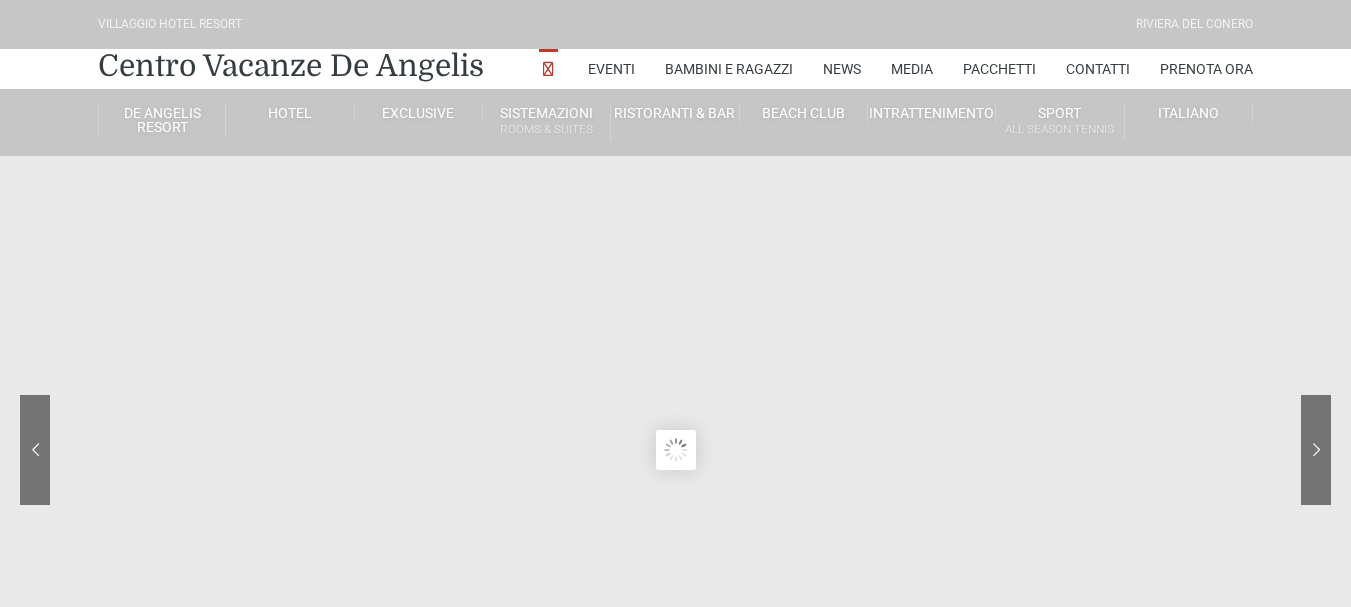 type on "24/08/2025" 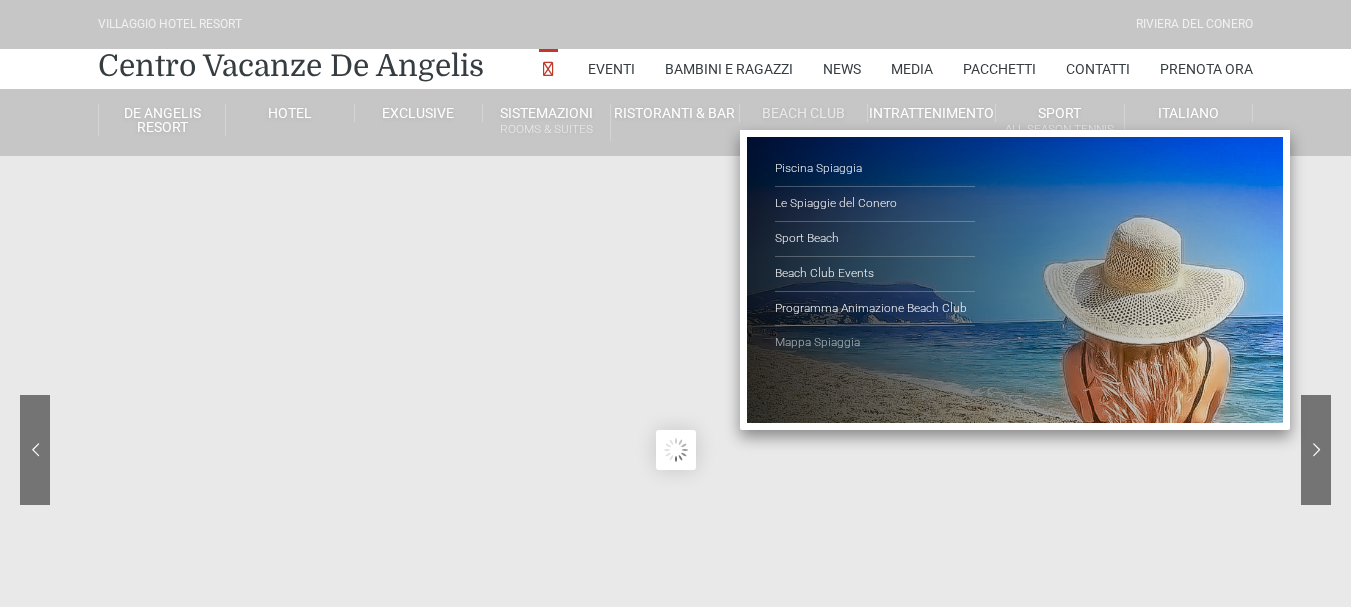 click on "Mappa Spiaggia" at bounding box center [875, 343] 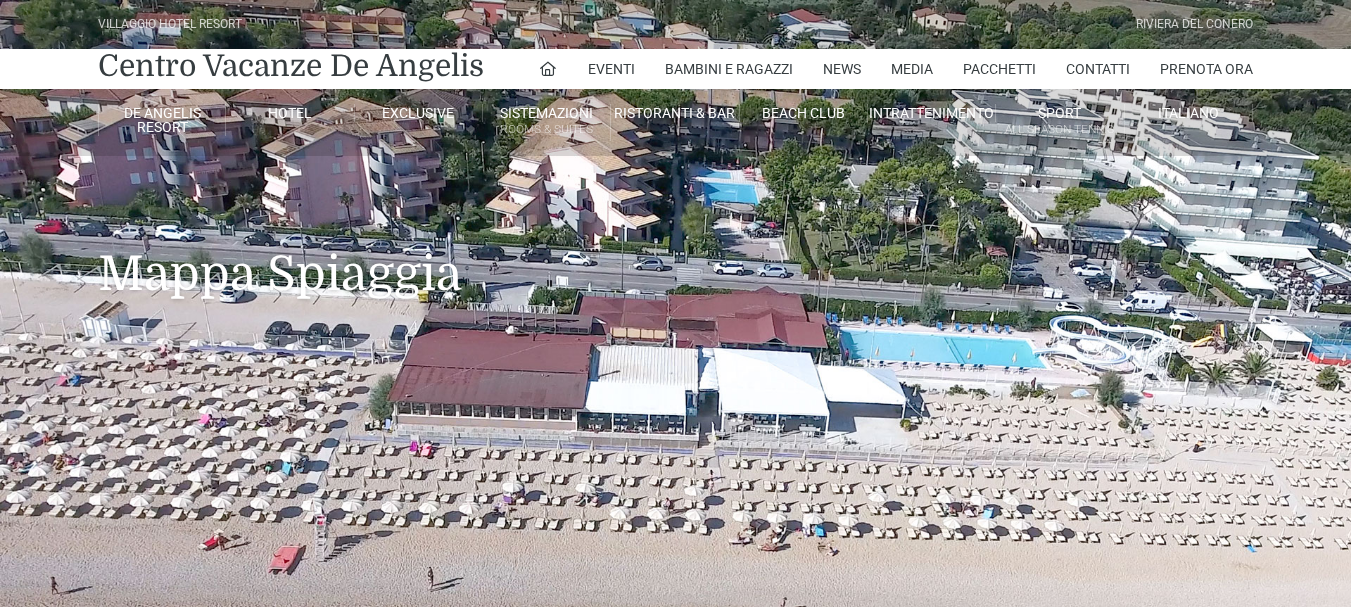 scroll, scrollTop: 0, scrollLeft: 0, axis: both 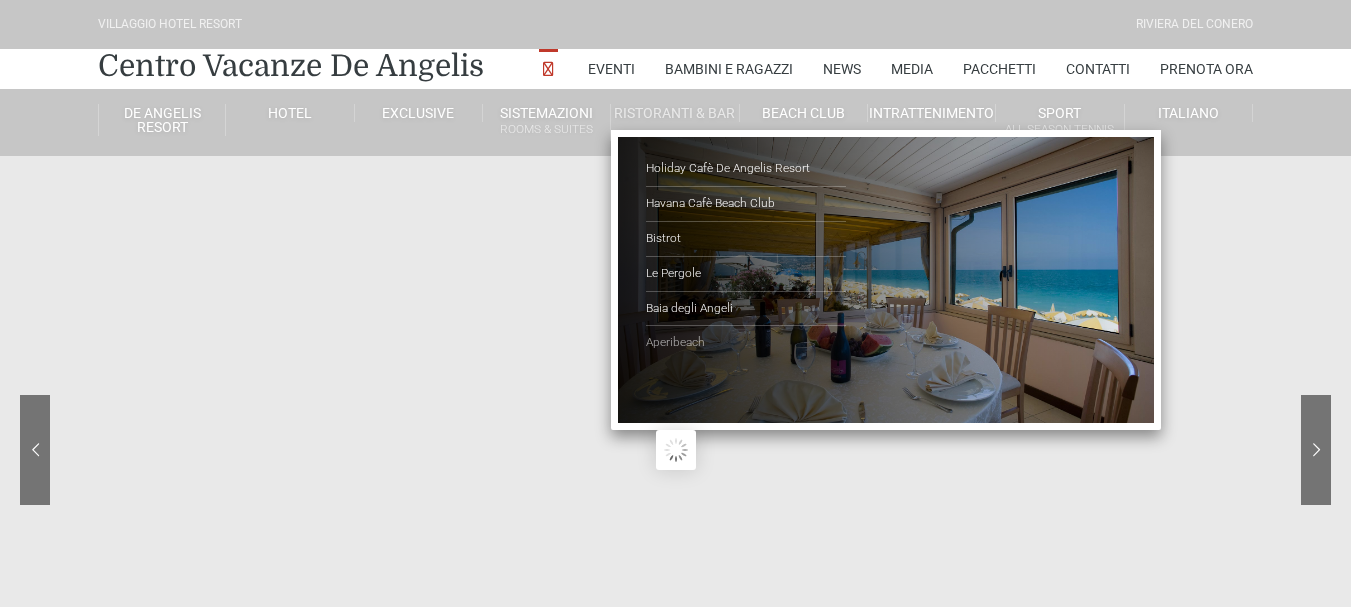 click on "Aperibeach" at bounding box center (746, 343) 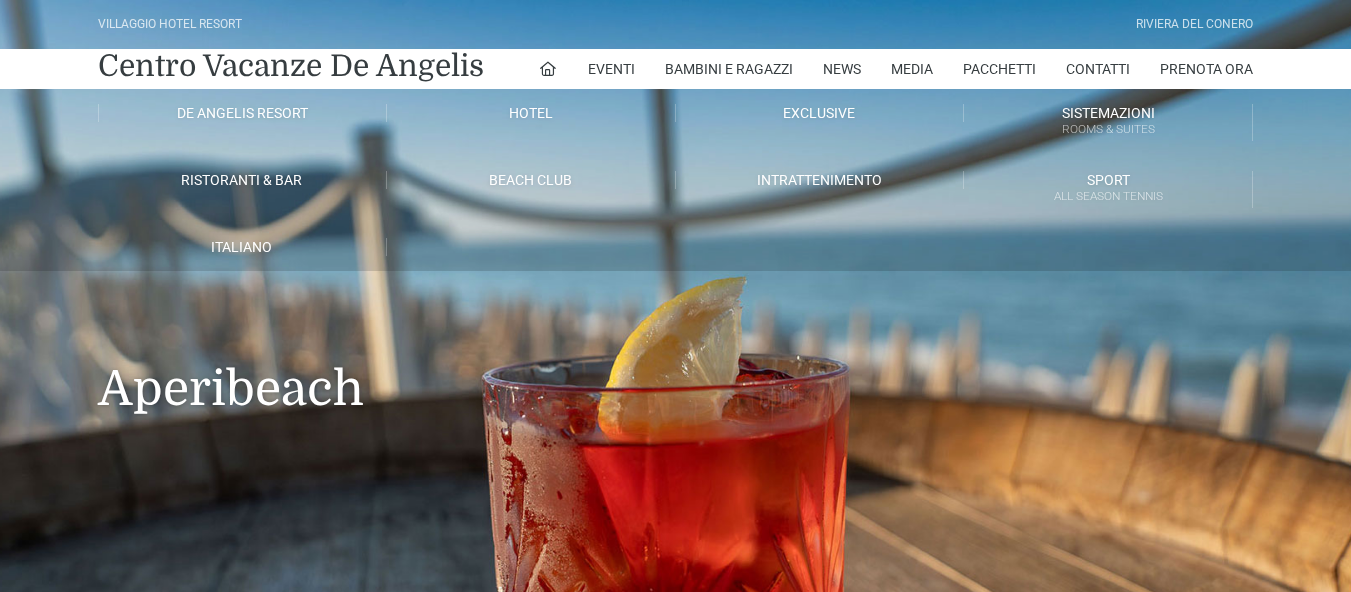 scroll, scrollTop: 0, scrollLeft: 0, axis: both 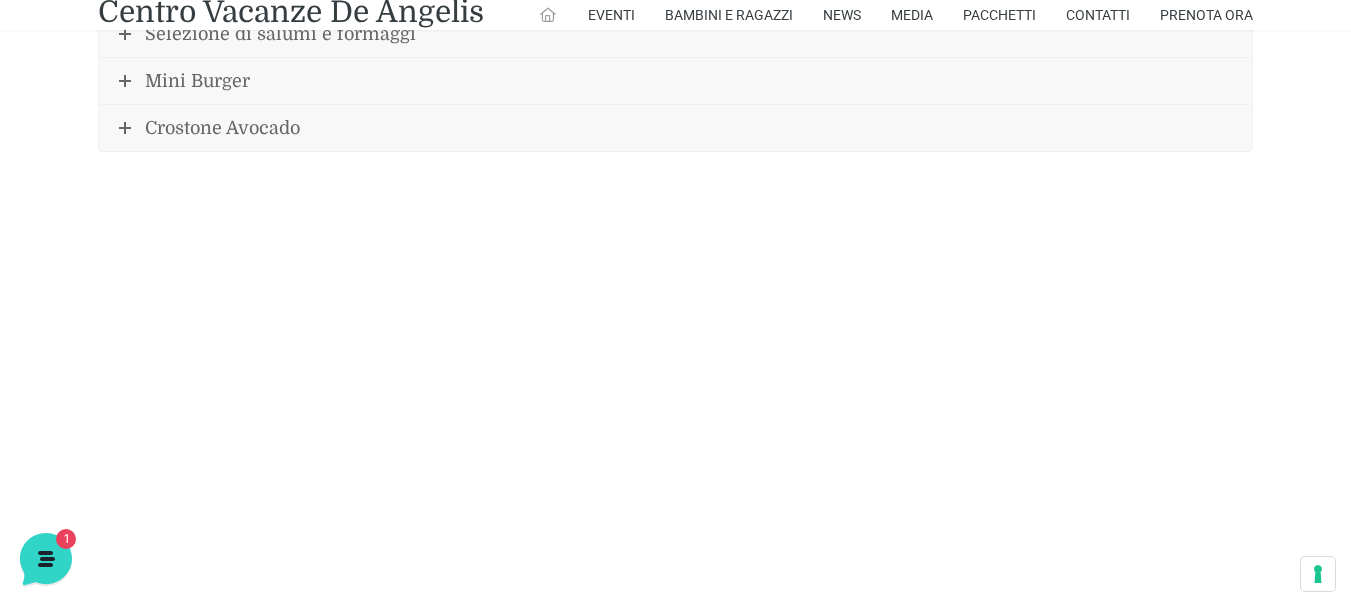 click at bounding box center [548, 15] 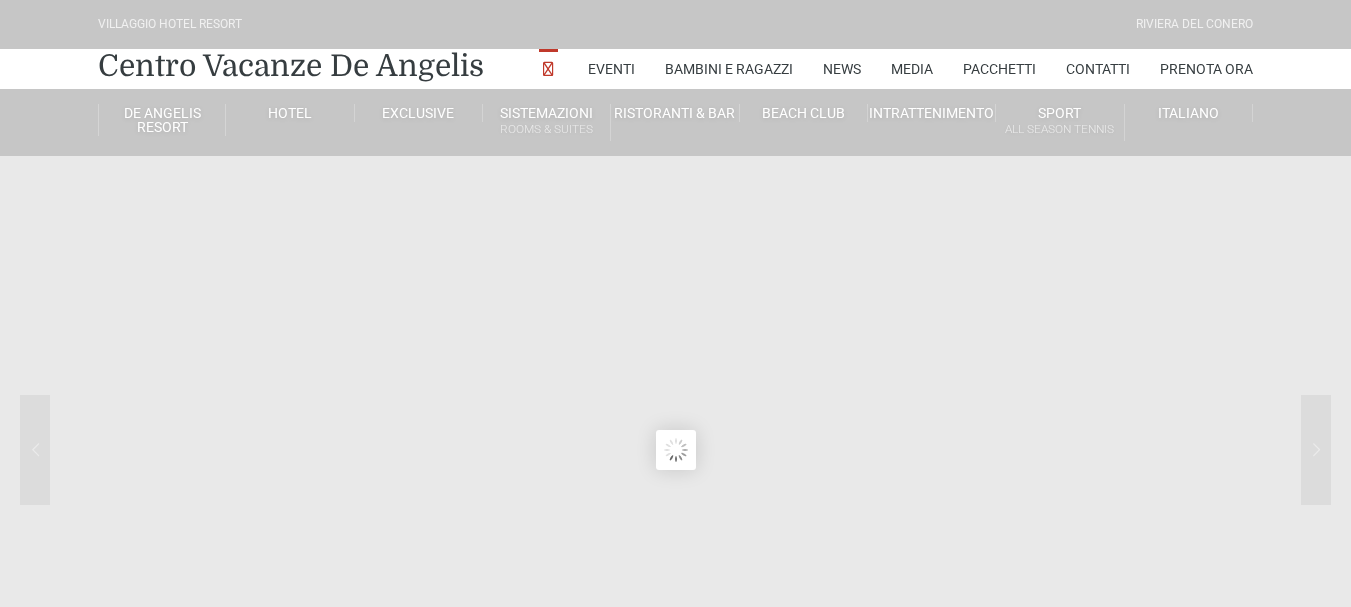 scroll, scrollTop: 0, scrollLeft: 0, axis: both 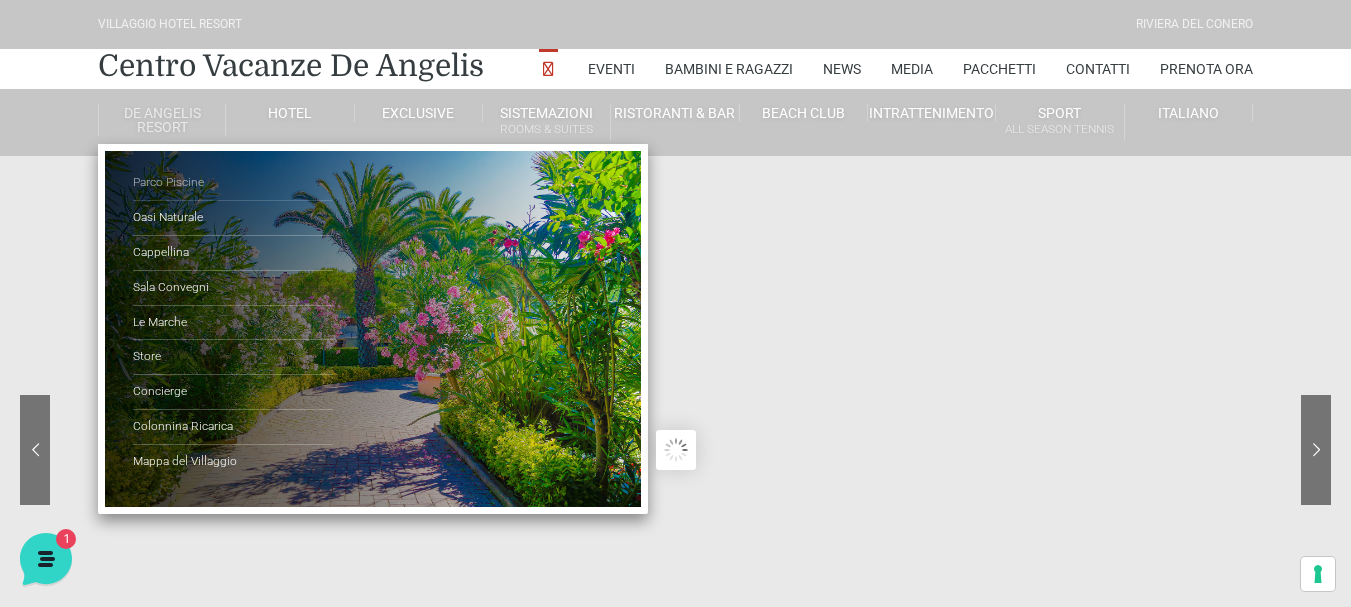 click on "Parco Piscine" at bounding box center (233, 183) 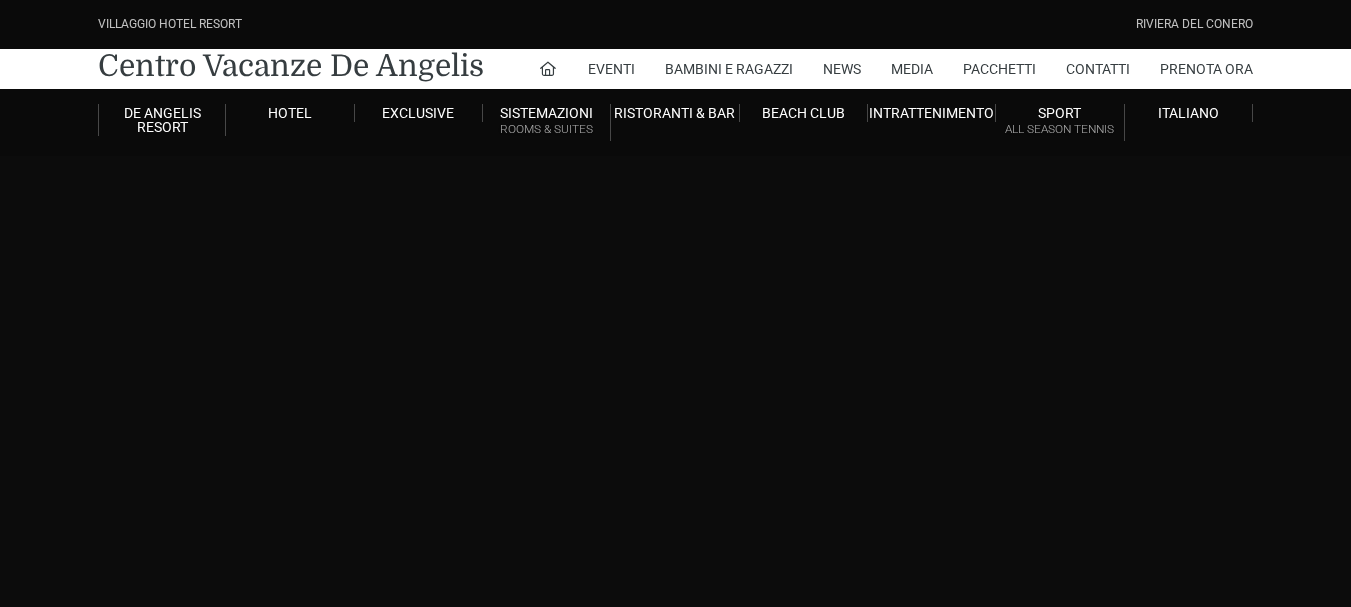 scroll, scrollTop: 0, scrollLeft: 0, axis: both 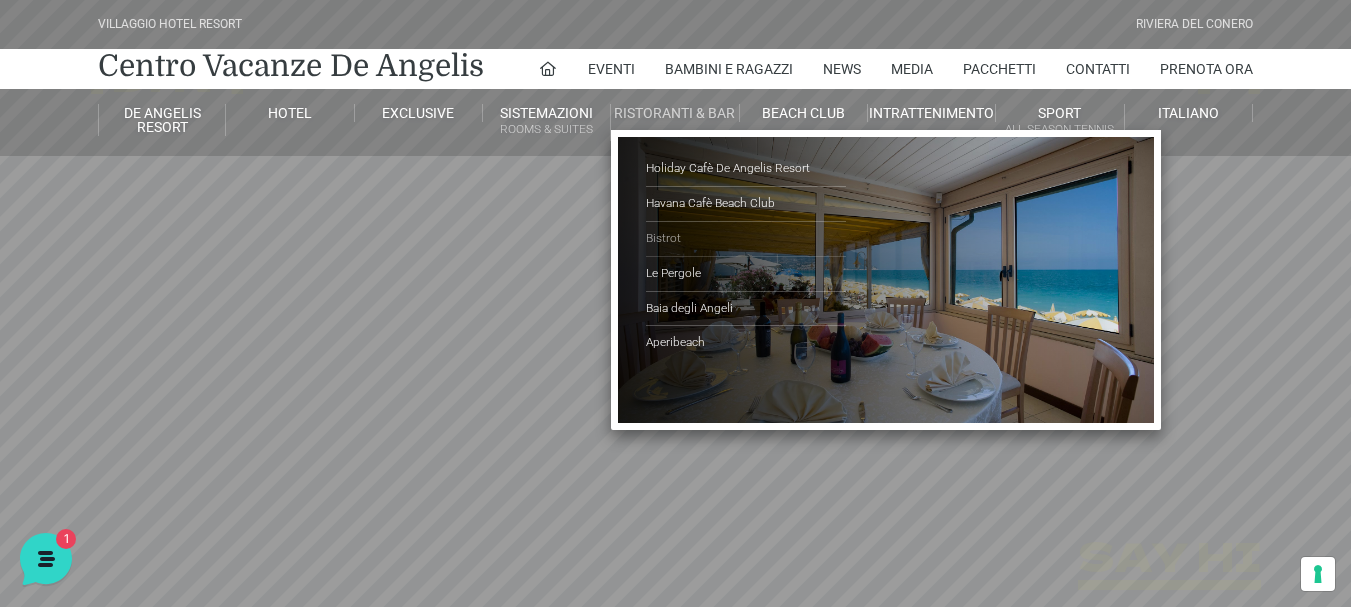 click on "Bistrot" at bounding box center (746, 239) 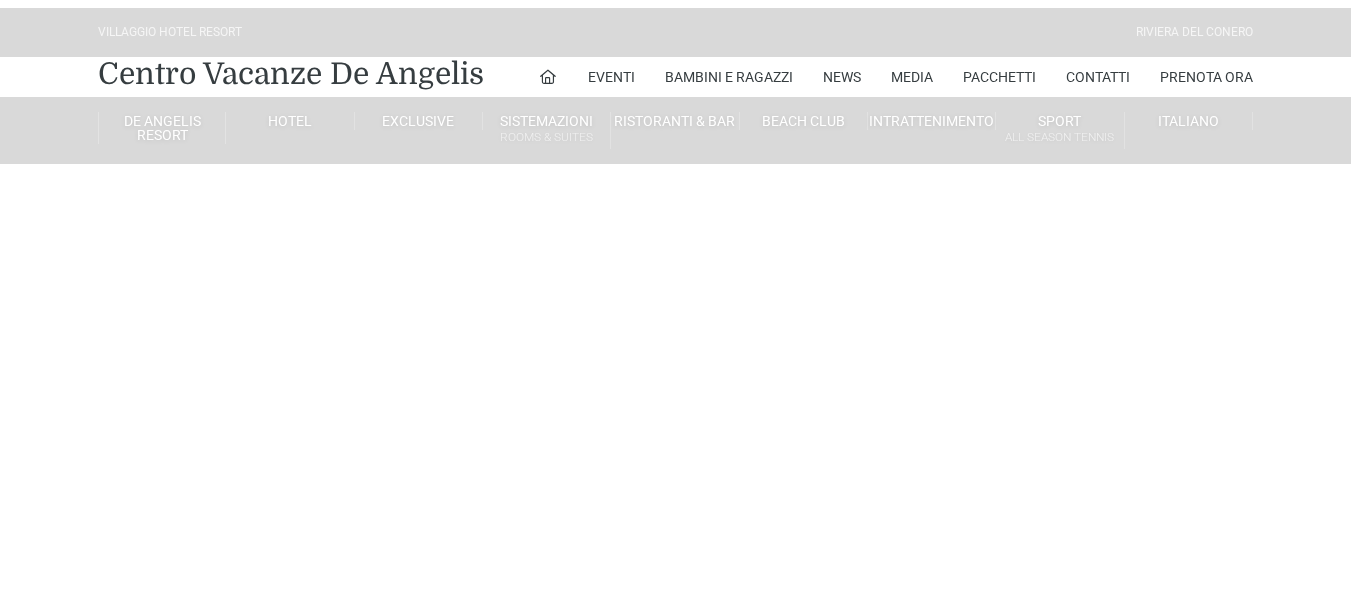 scroll, scrollTop: 0, scrollLeft: 0, axis: both 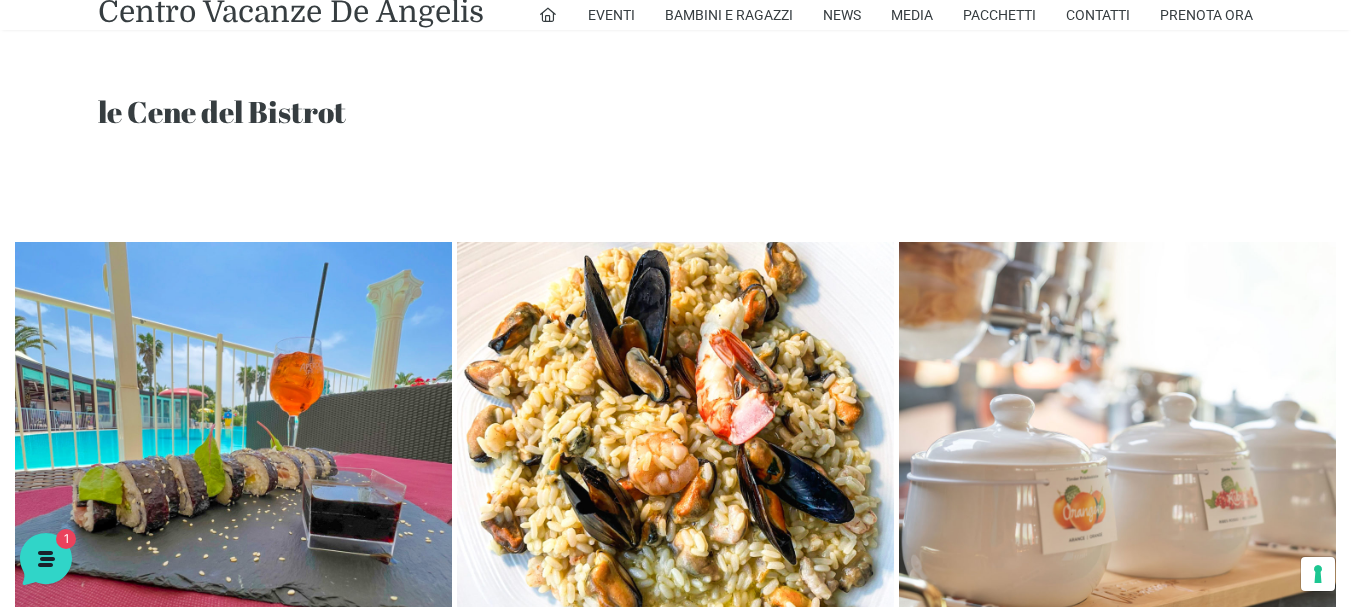 click on "le Cene del Bistrot" at bounding box center [675, 112] 